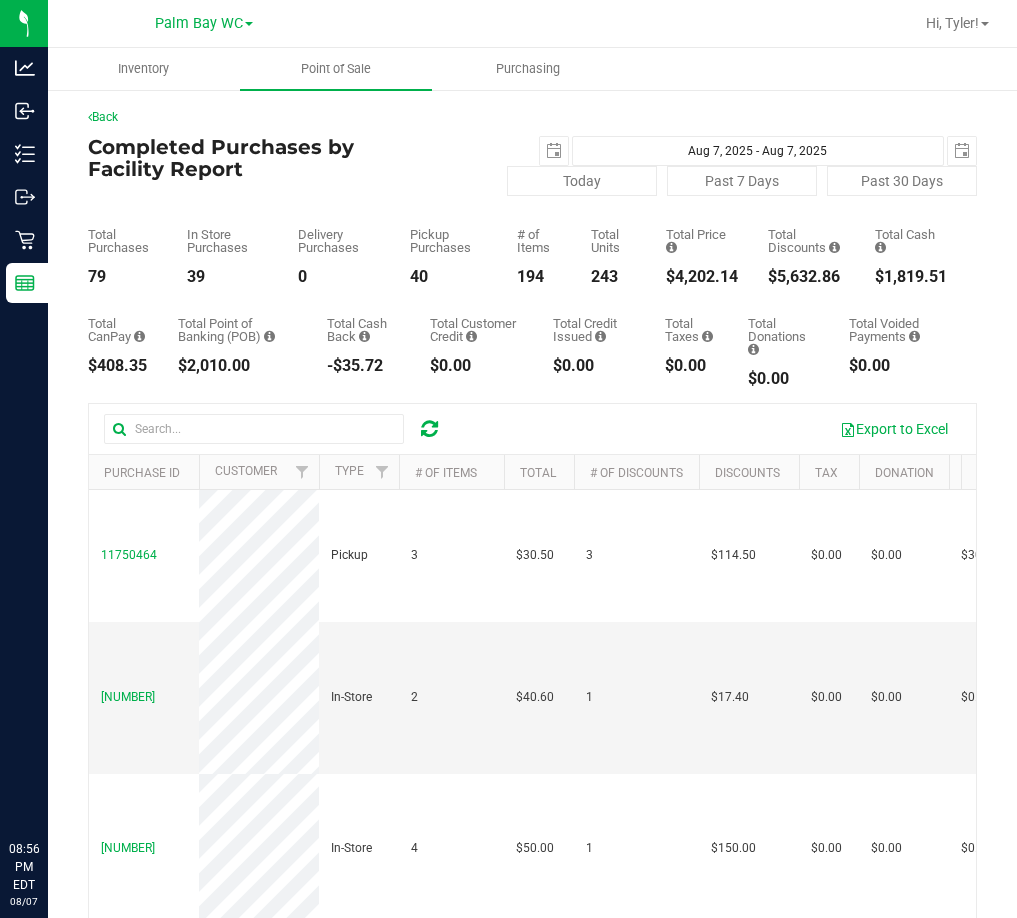 scroll, scrollTop: 0, scrollLeft: 0, axis: both 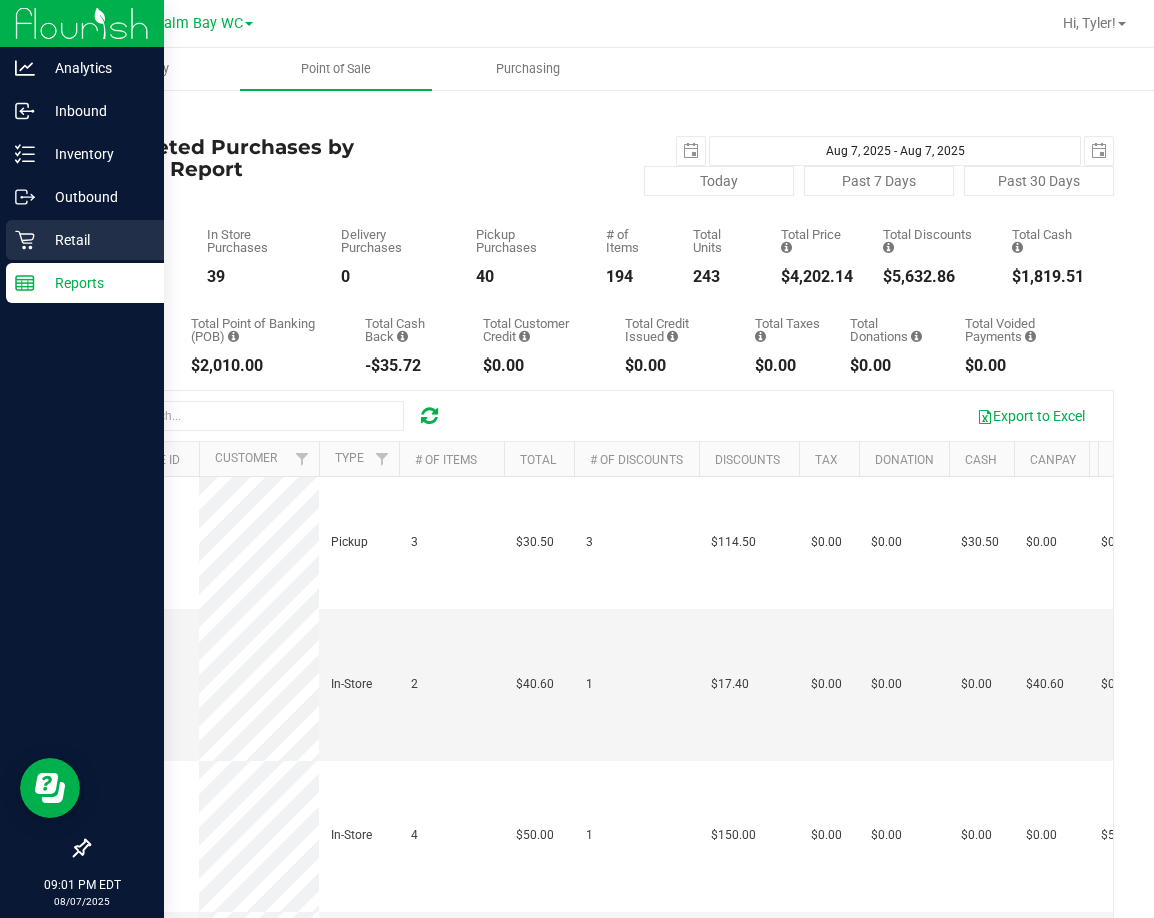 click on "Retail" at bounding box center [95, 240] 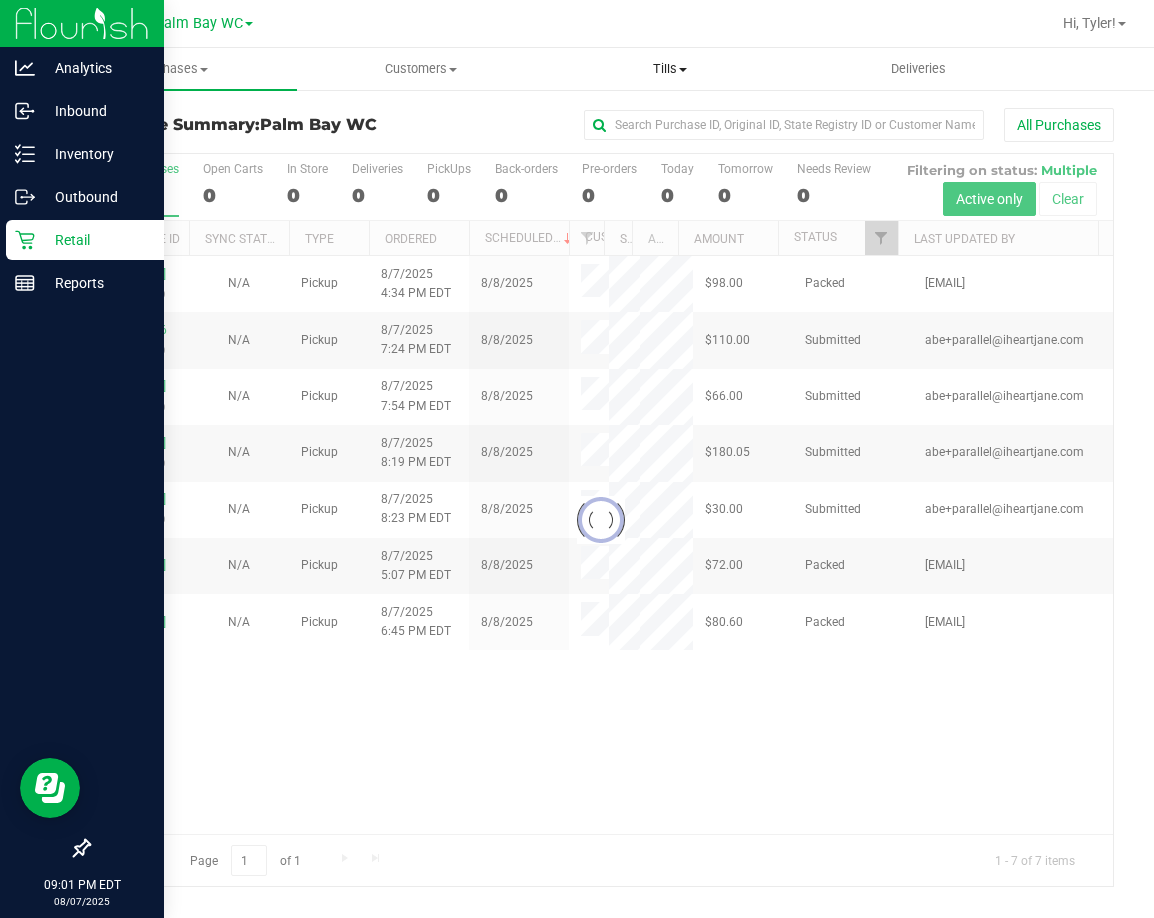 click on "Tills" at bounding box center [670, 69] 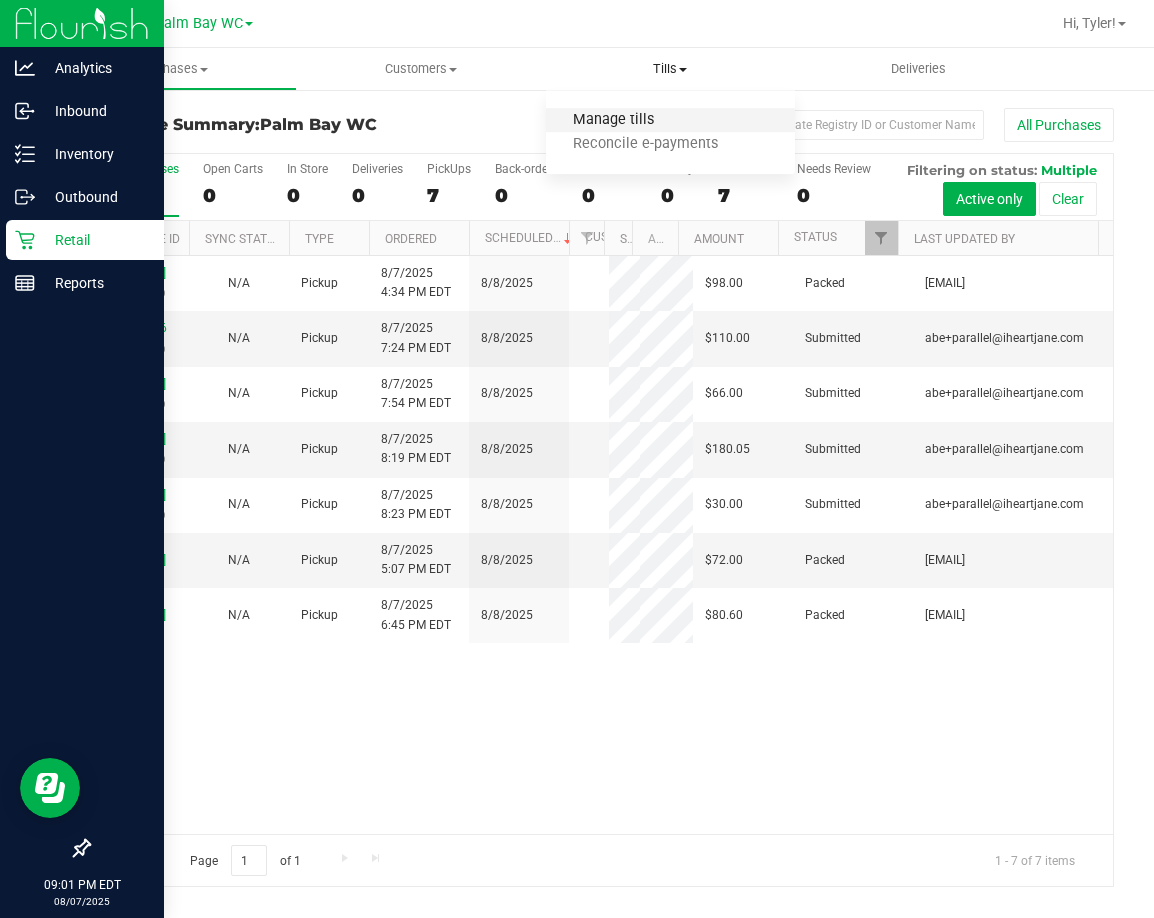 click on "Manage tills" at bounding box center (613, 120) 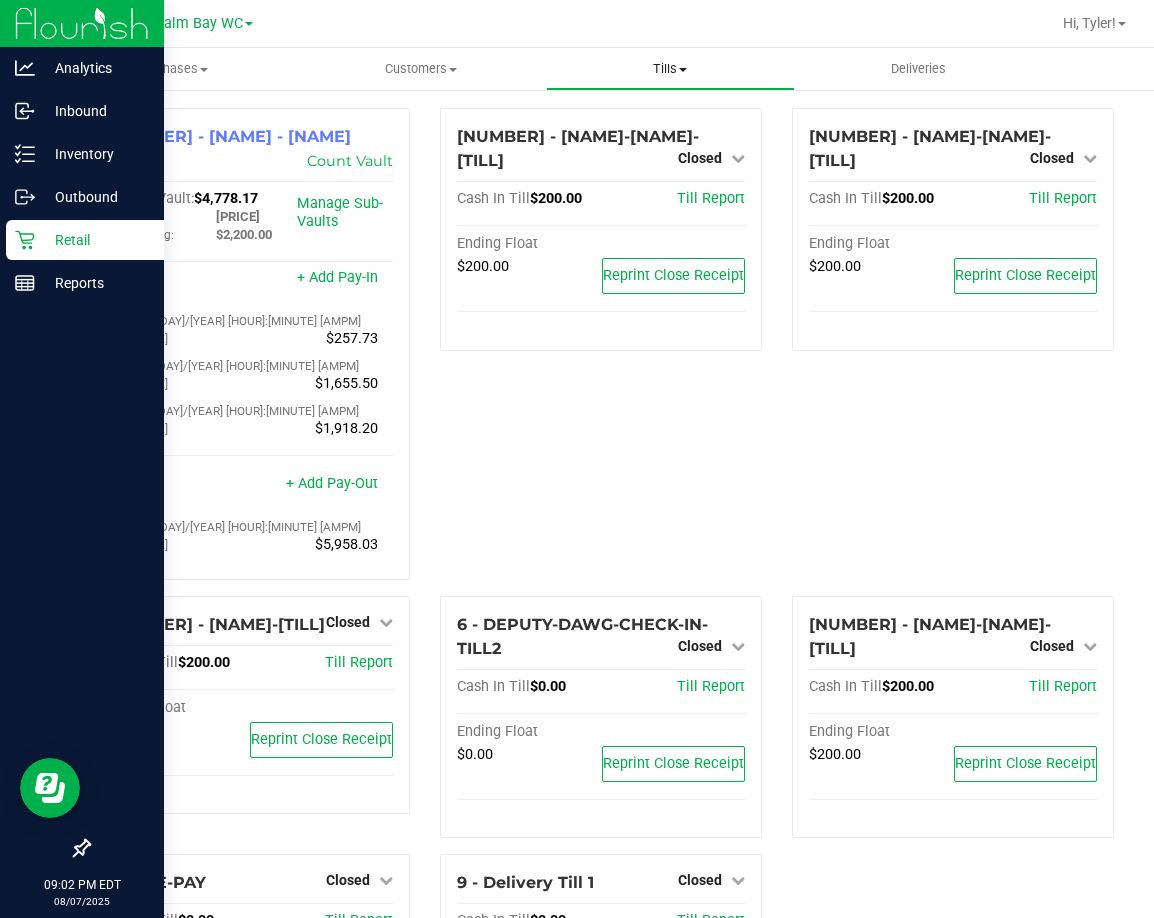 click on "Tills" at bounding box center [670, 69] 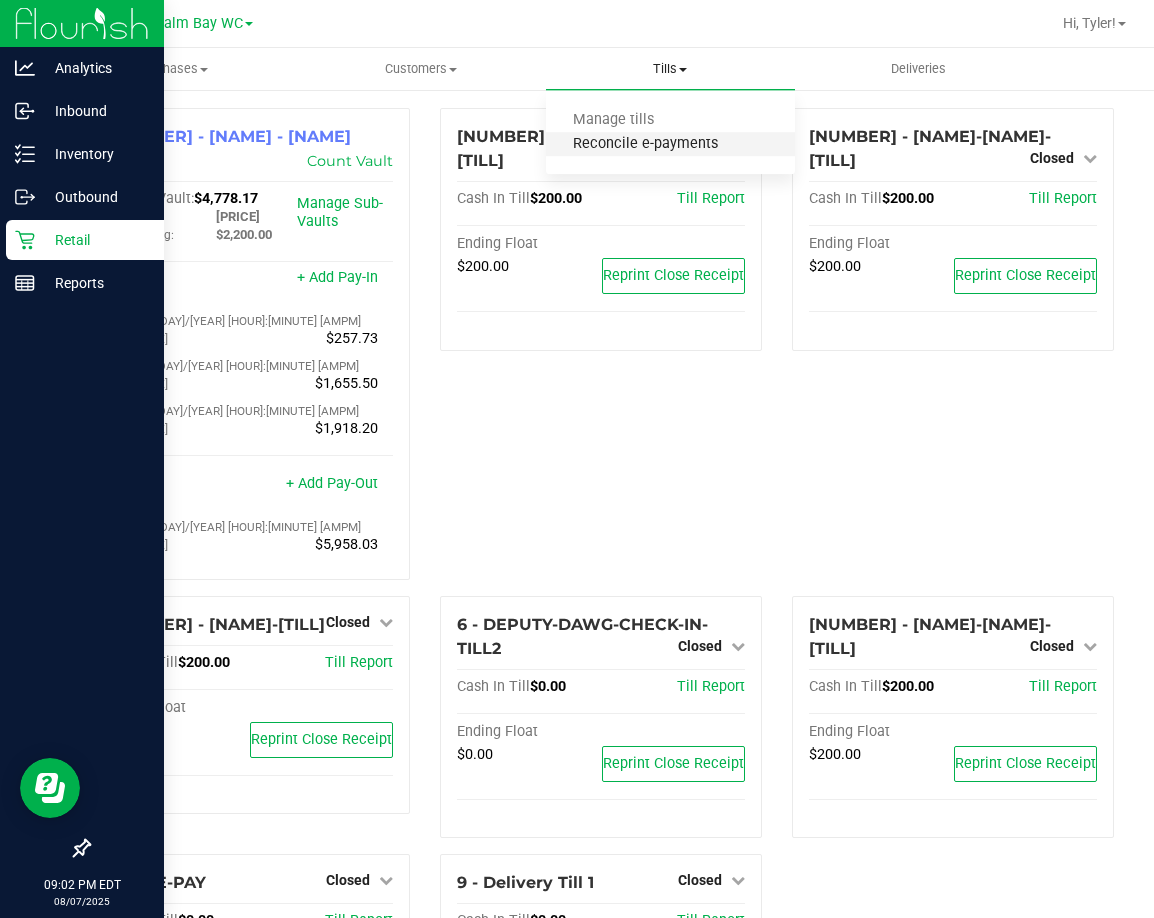 click on "Reconcile e-payments" at bounding box center (645, 144) 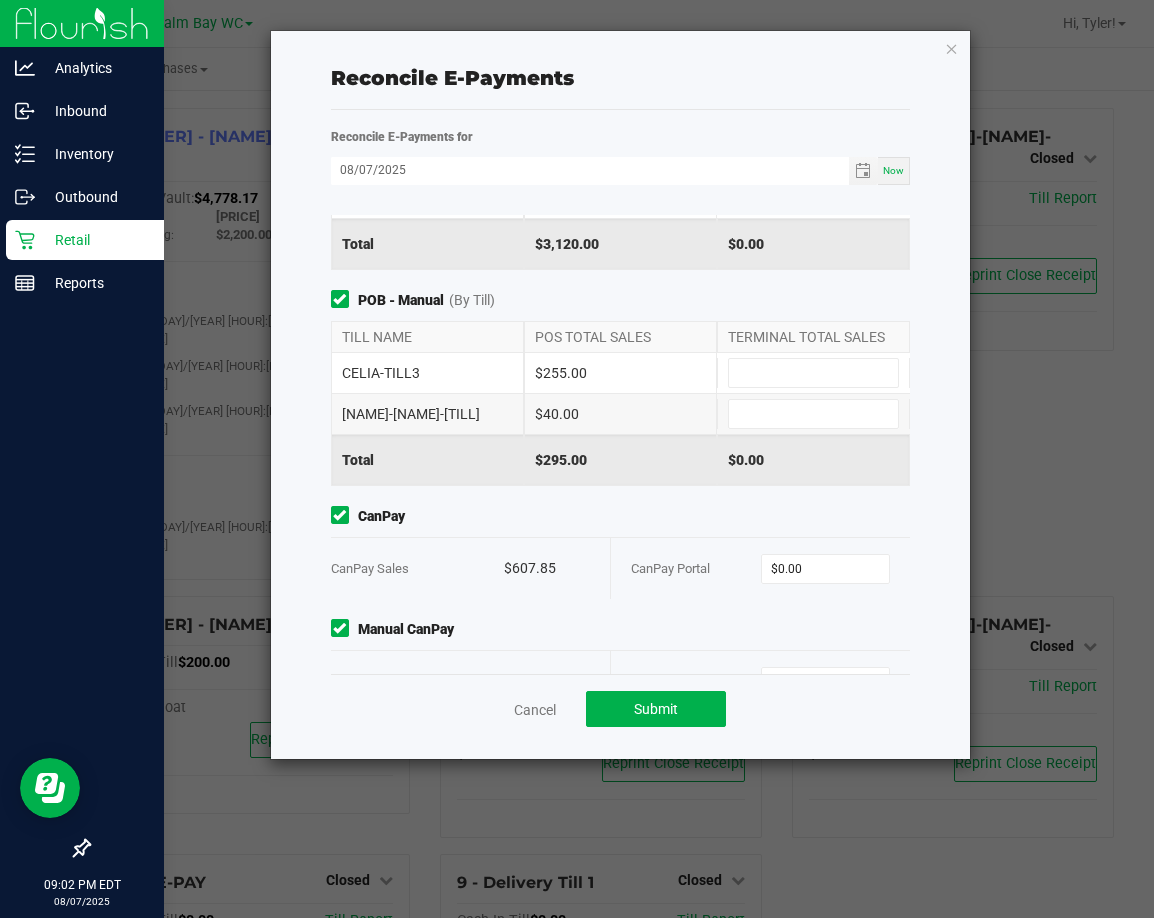 scroll, scrollTop: 298, scrollLeft: 0, axis: vertical 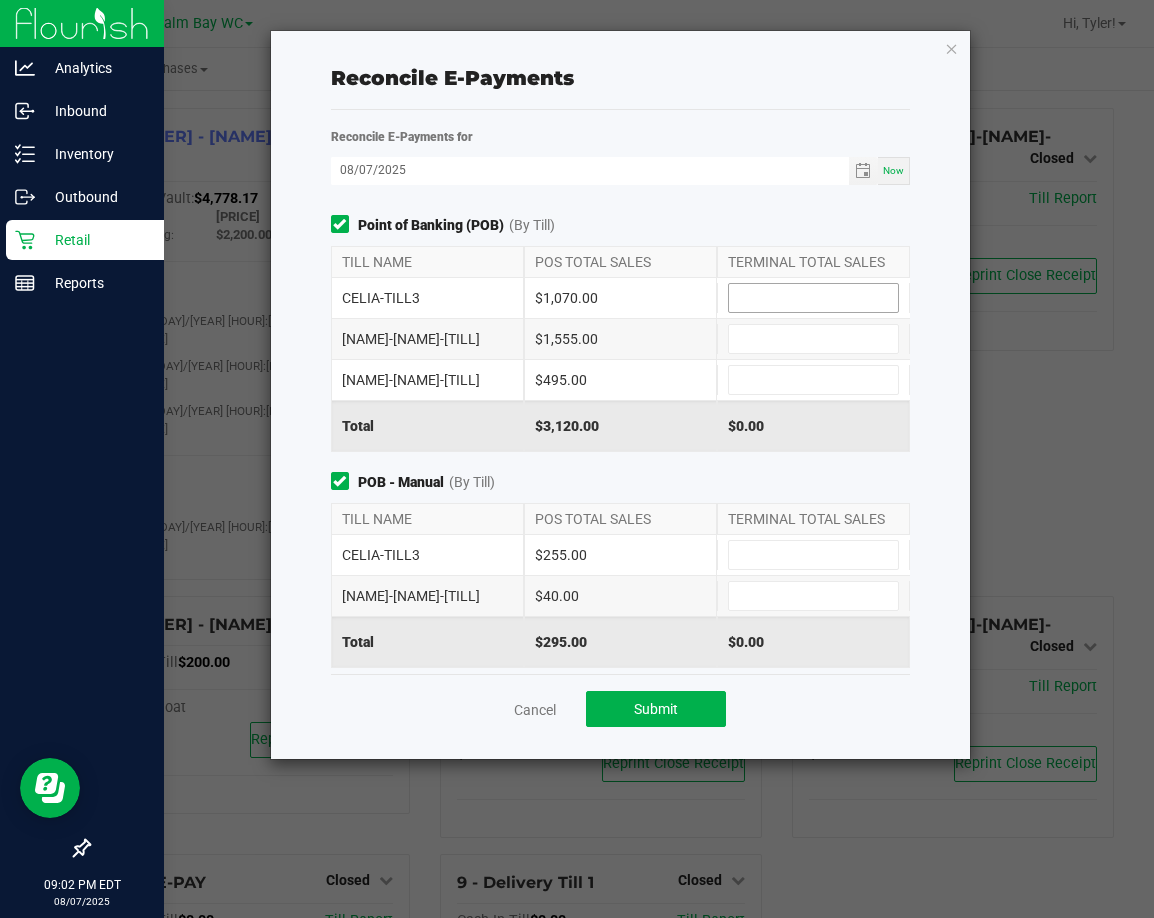 click at bounding box center [813, 298] 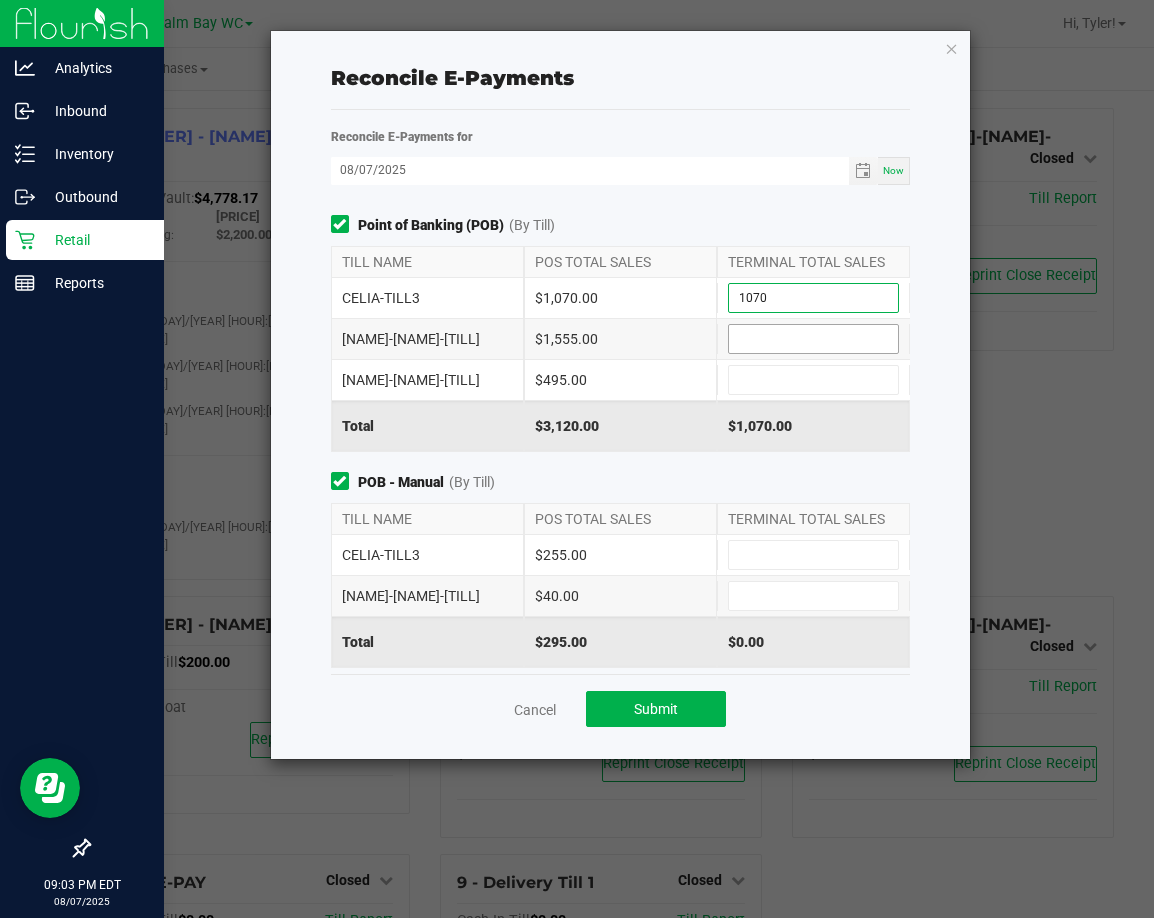 type on "$1,070.00" 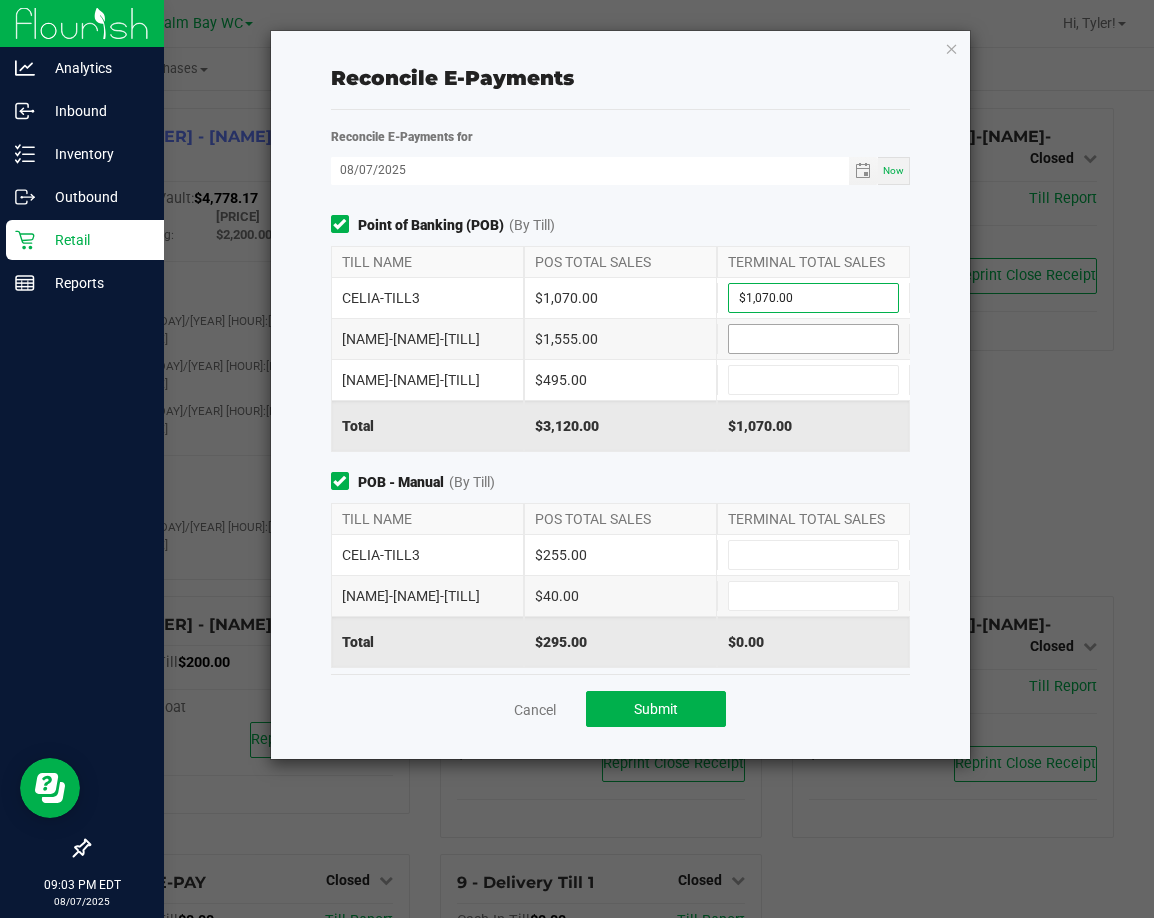 click at bounding box center (813, 339) 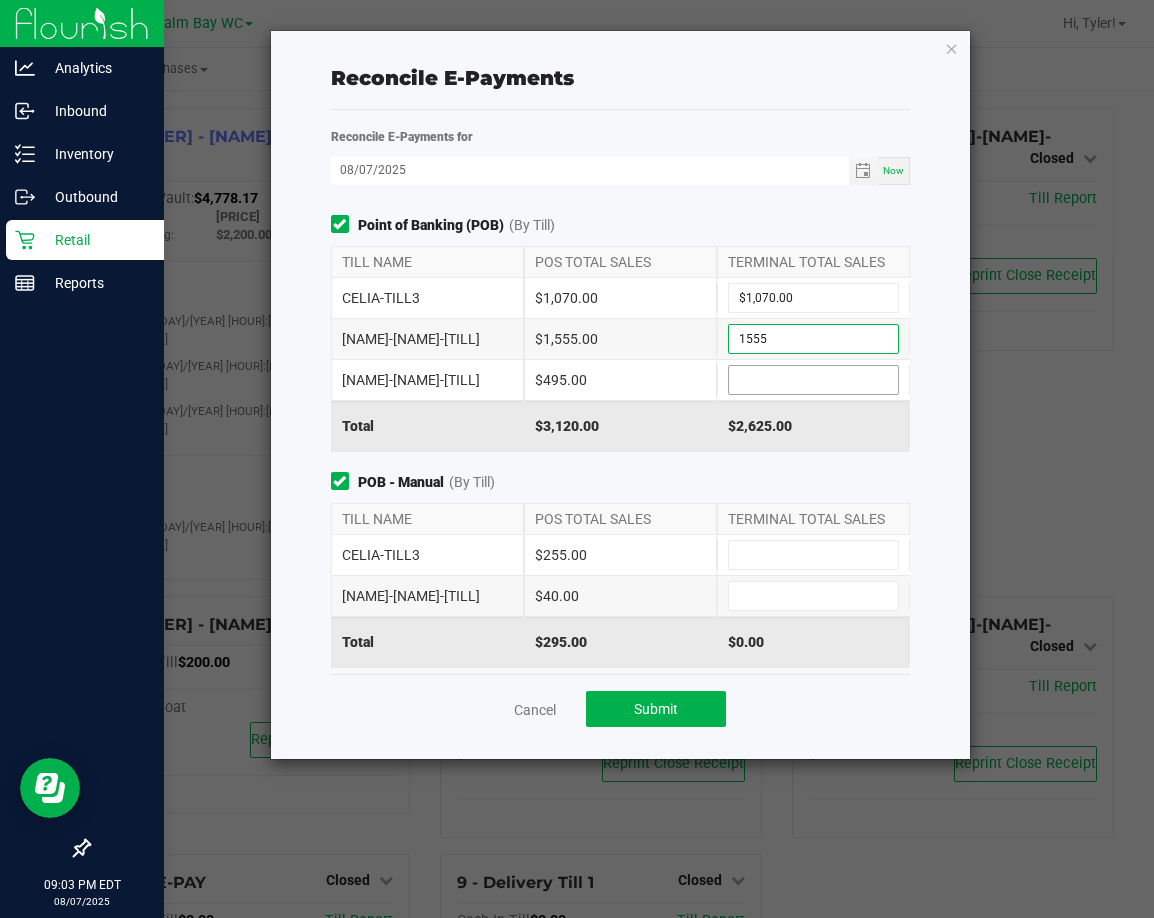 type on "$1,555.00" 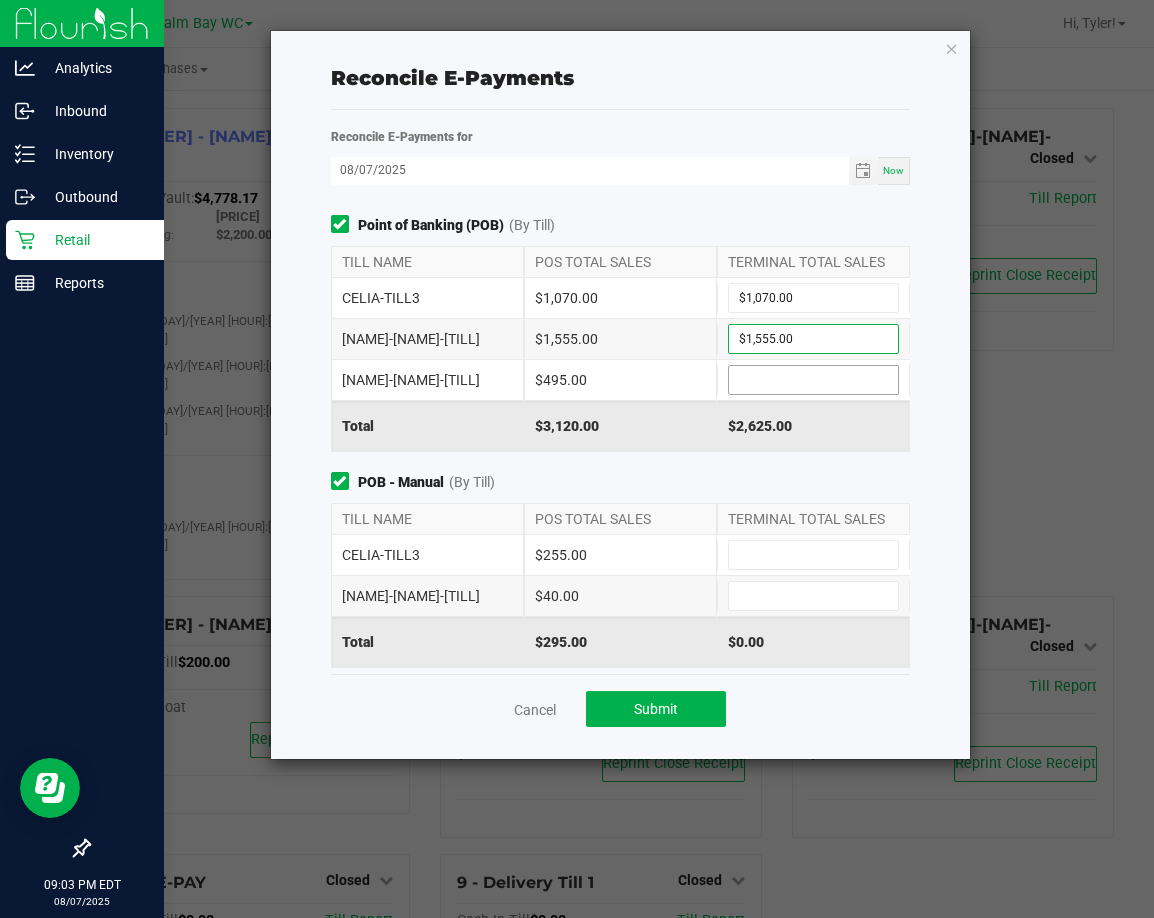 click at bounding box center (813, 380) 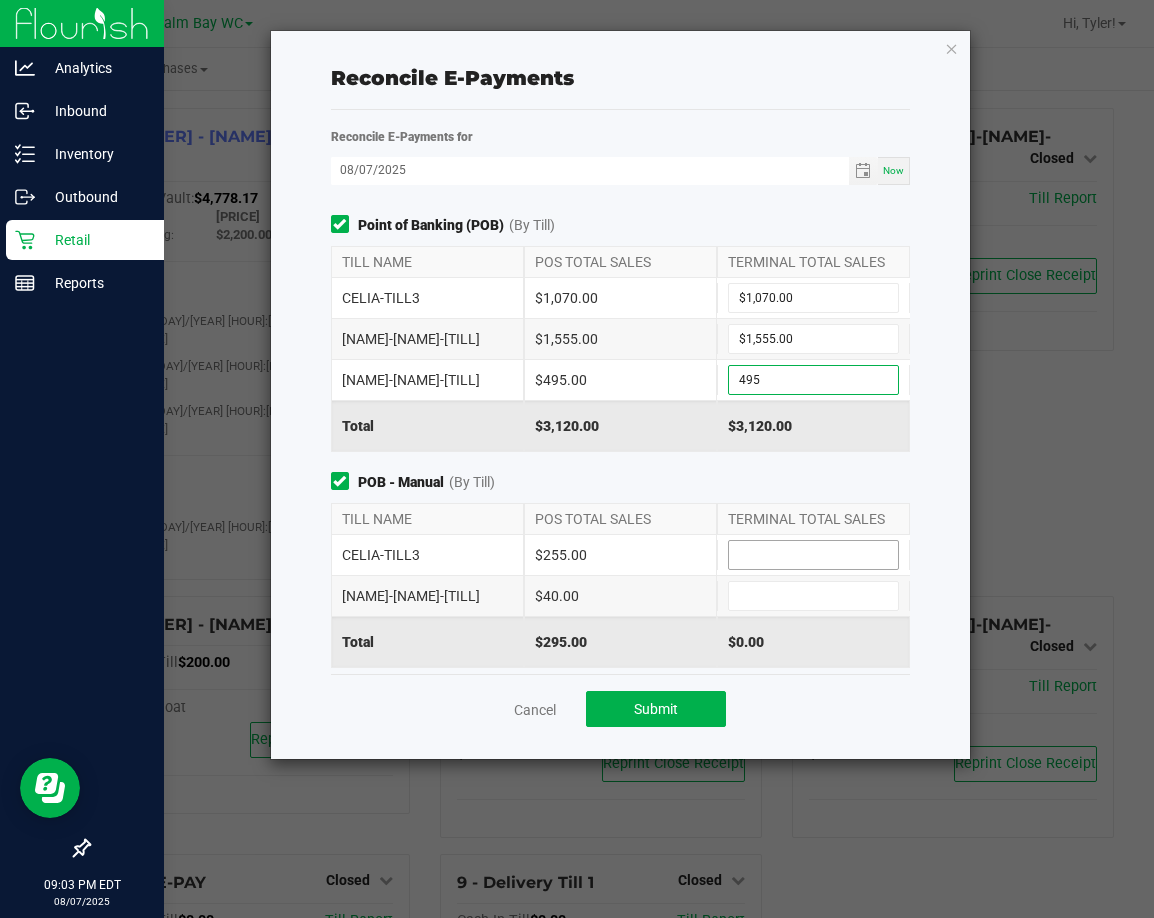 type on "$495.00" 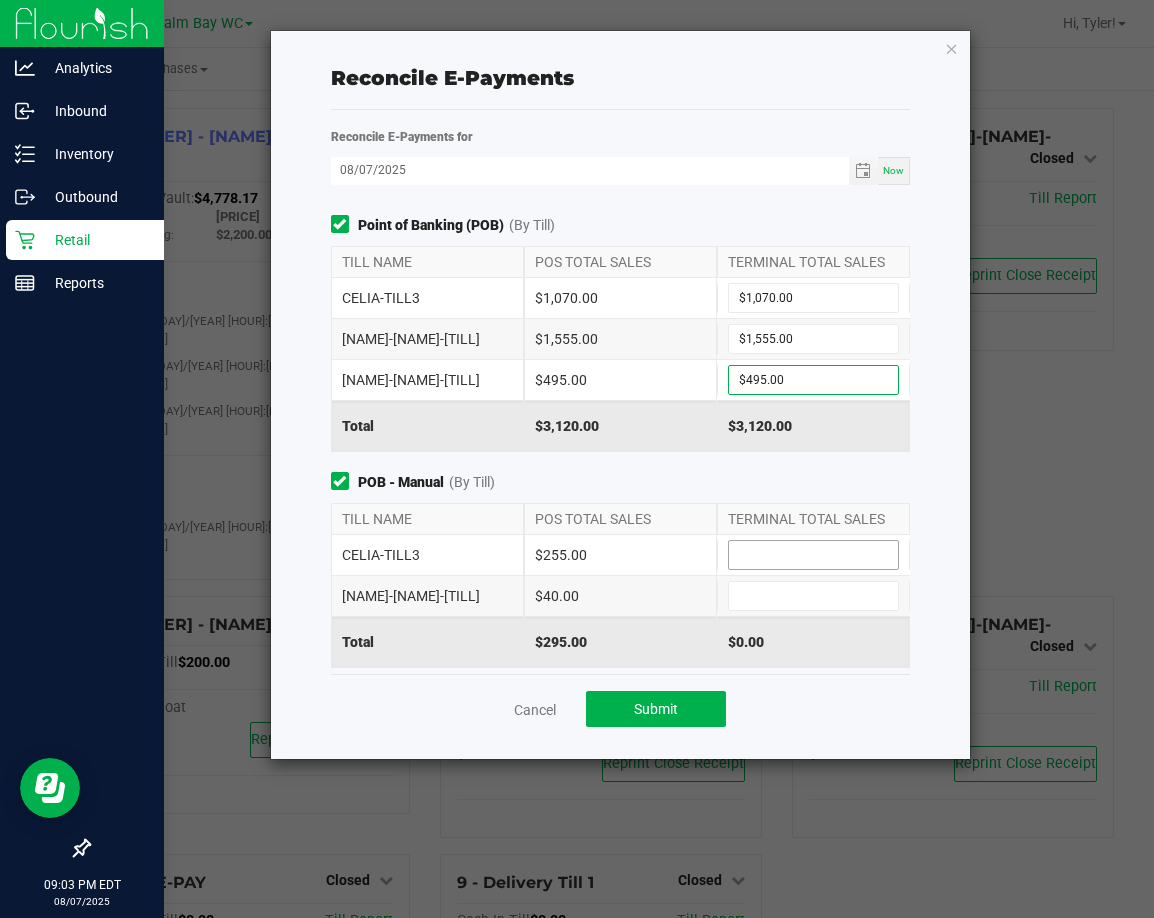 click at bounding box center (813, 555) 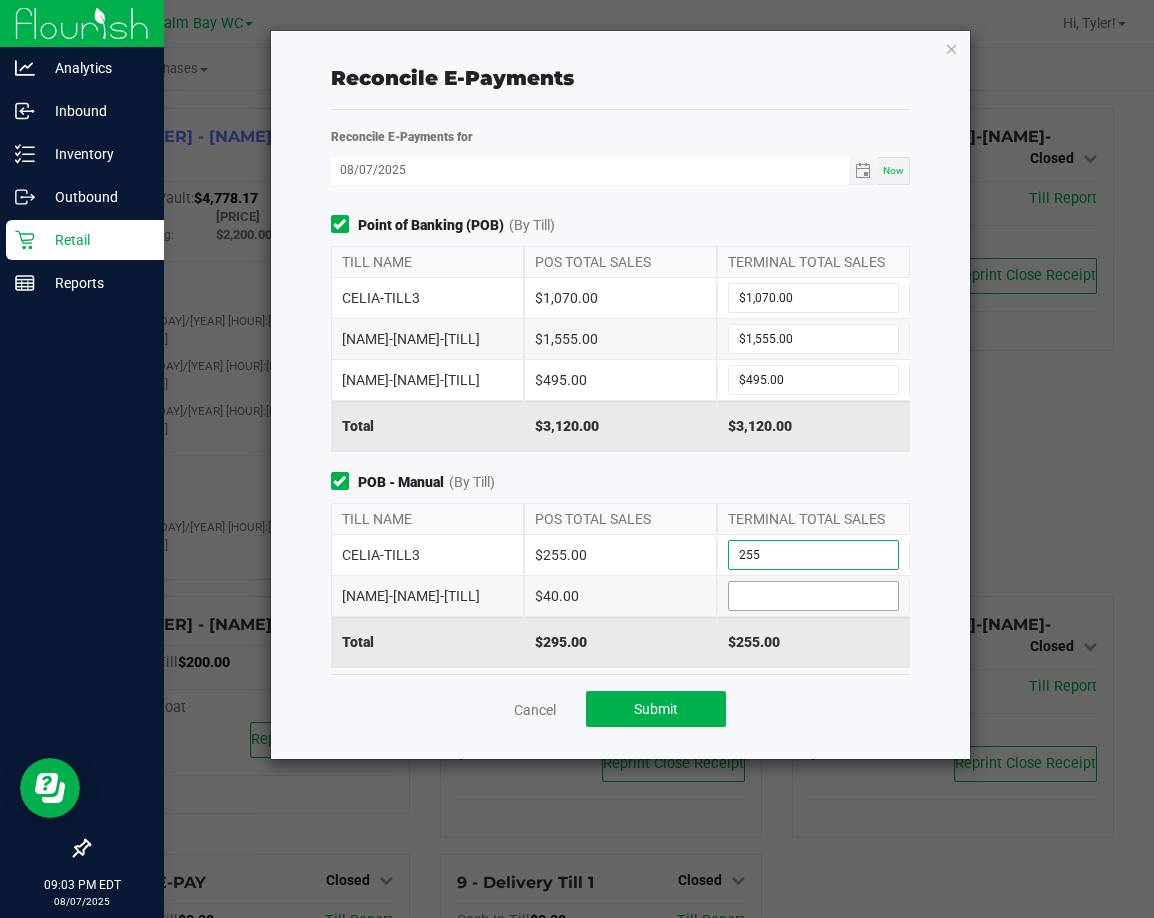 type on "$255.00" 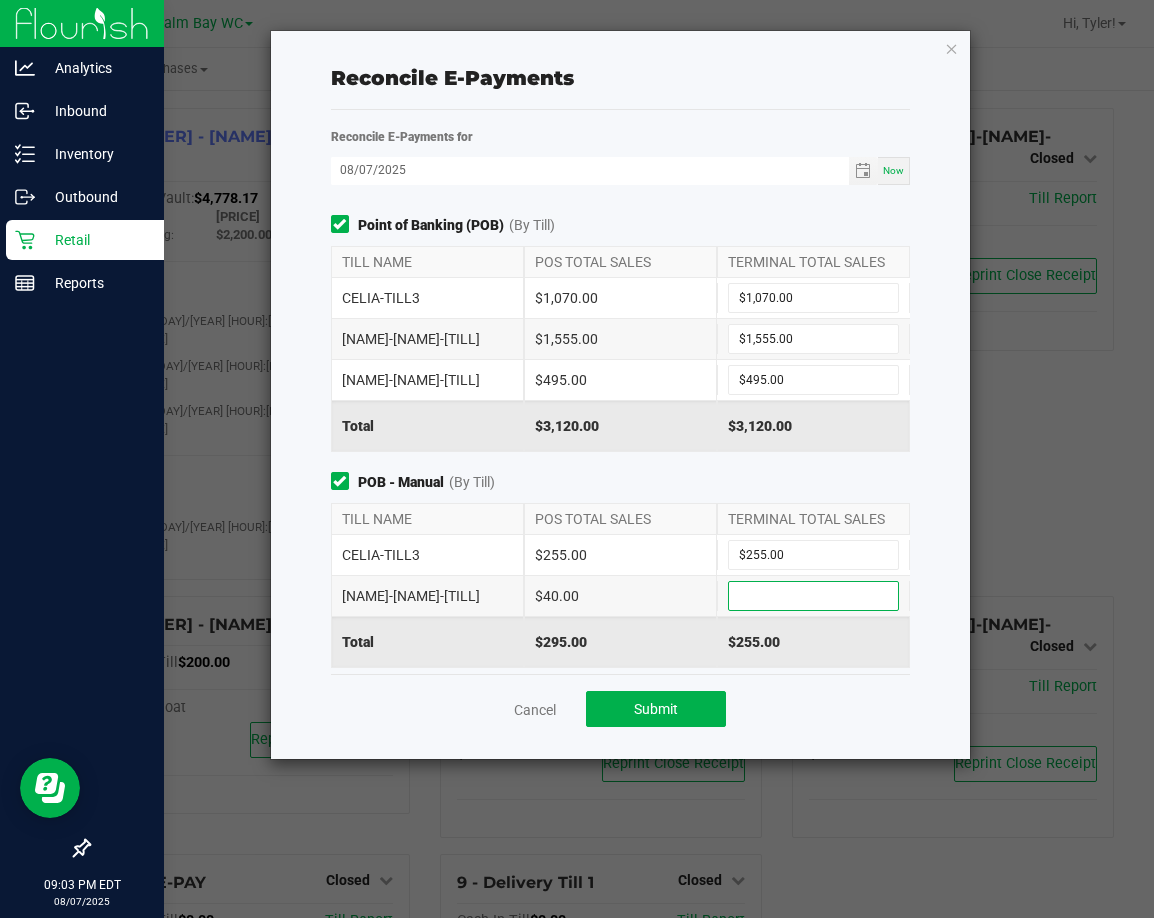 click at bounding box center [813, 596] 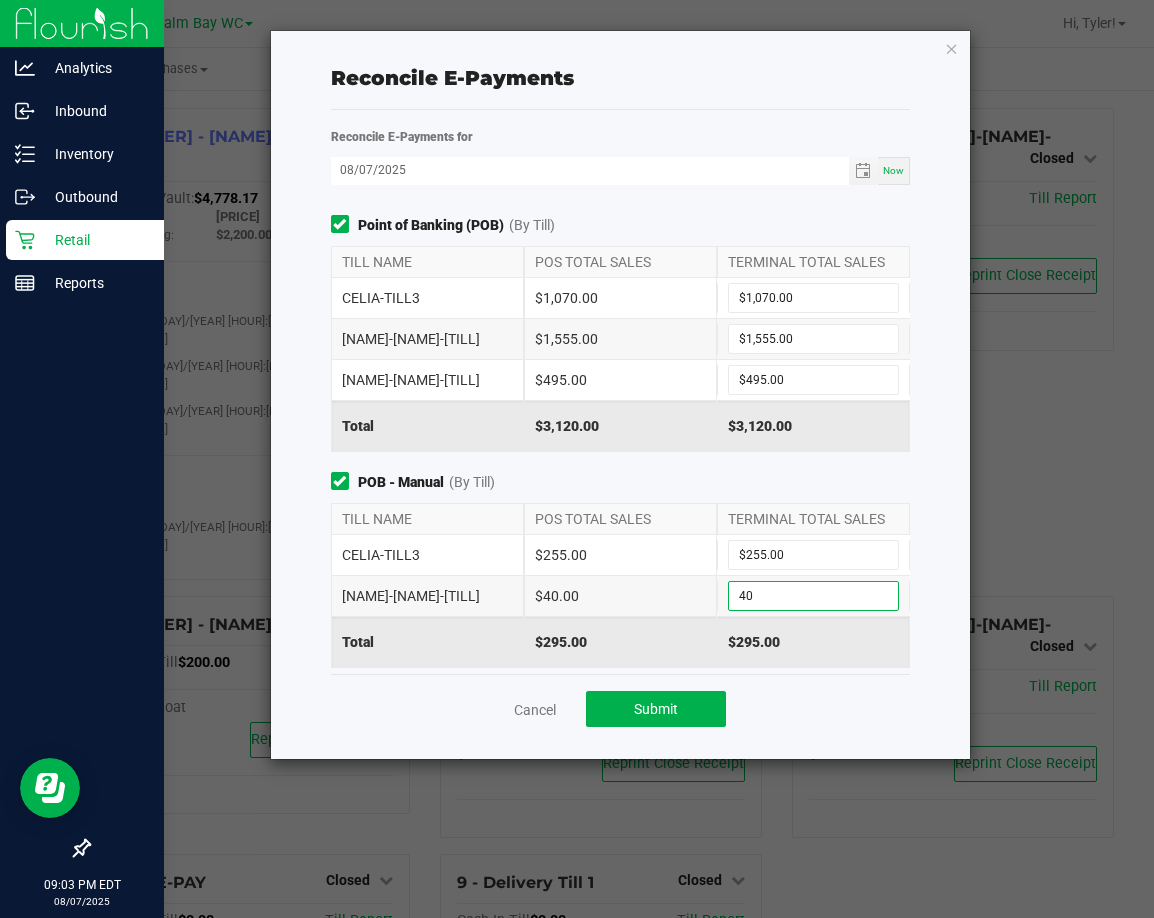 type on "$40.00" 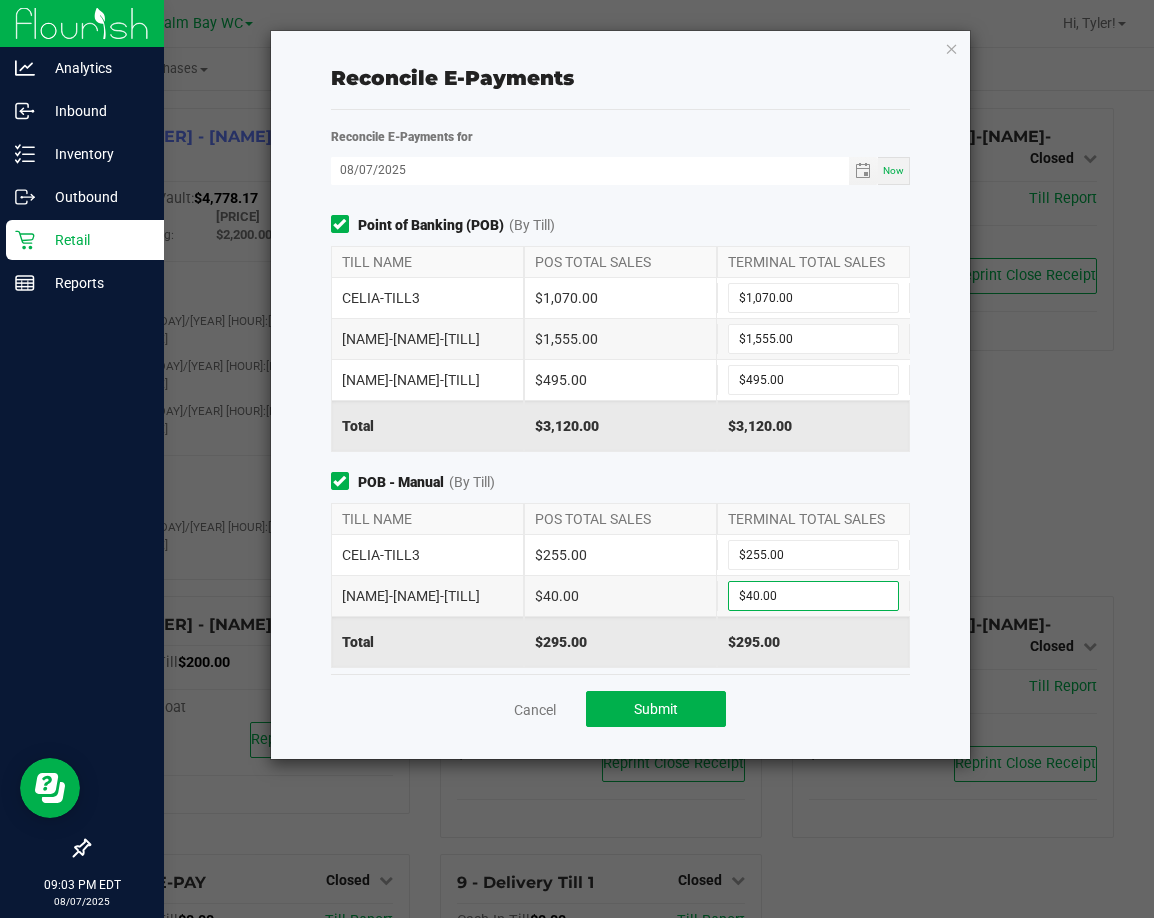 click on "POB - Manual  (By Till)" 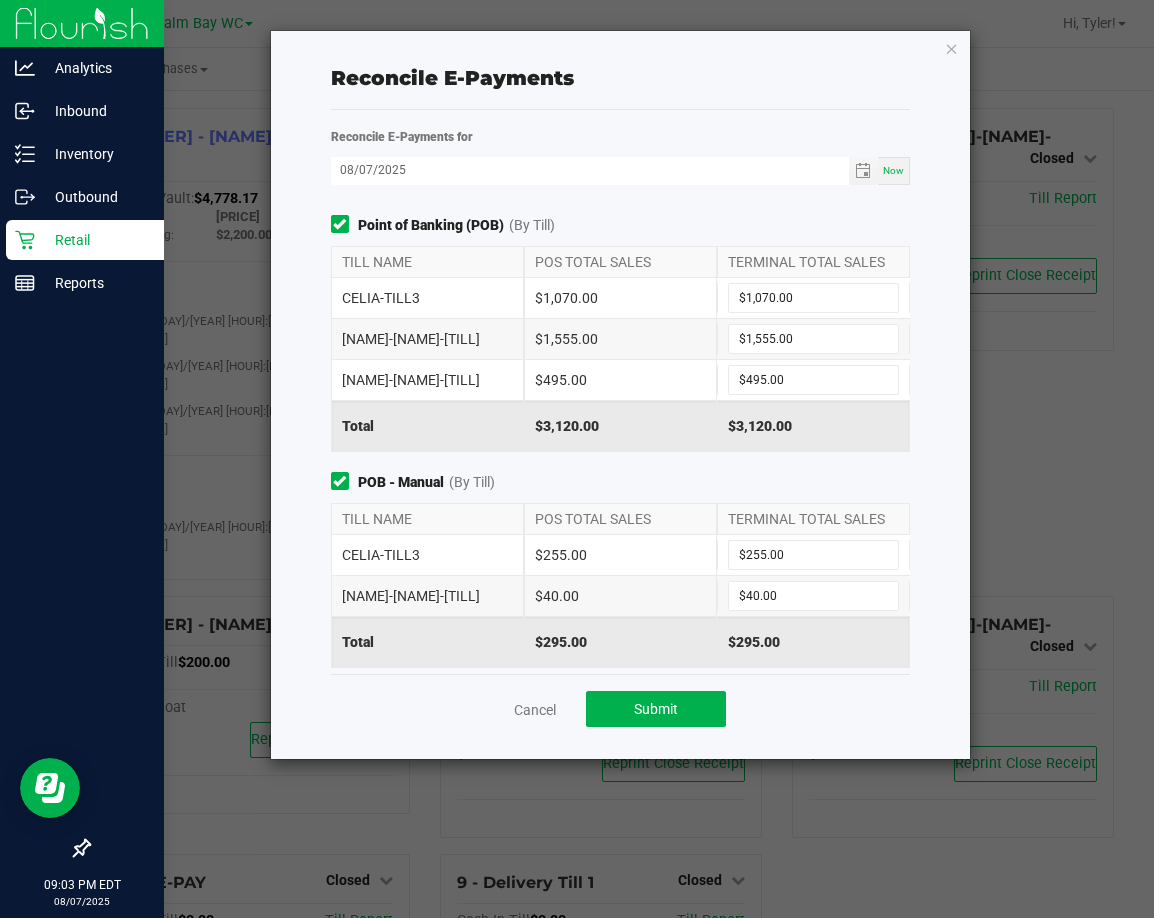 scroll, scrollTop: 298, scrollLeft: 0, axis: vertical 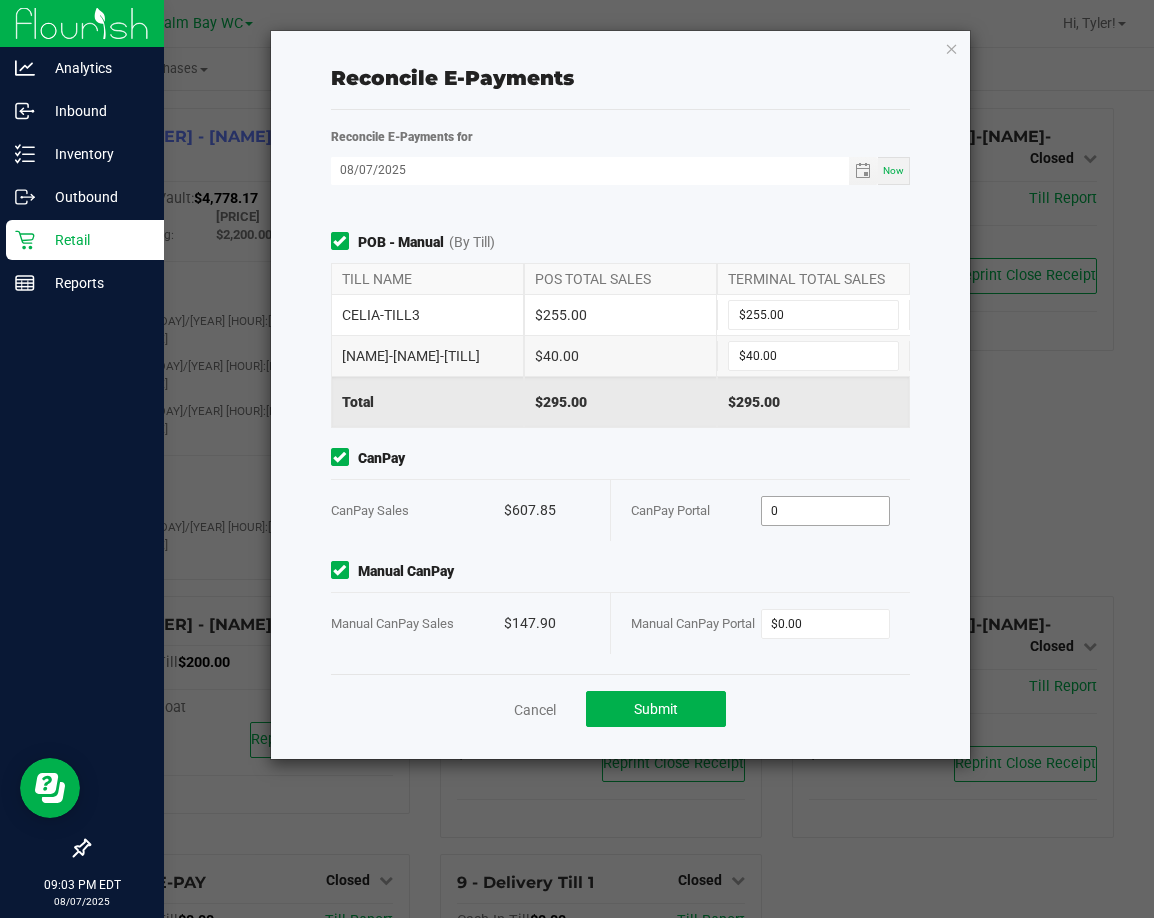 click on "0" at bounding box center (826, 511) 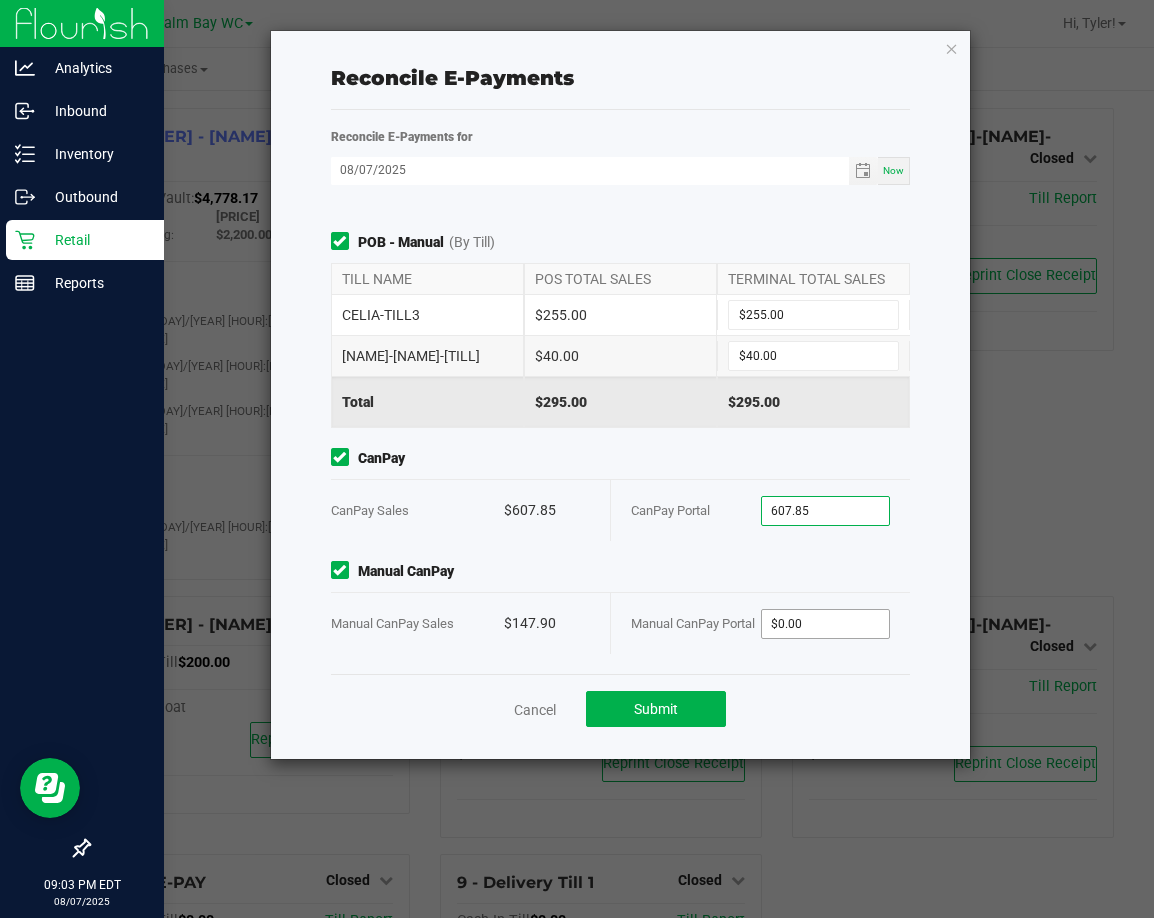 type on "$607.85" 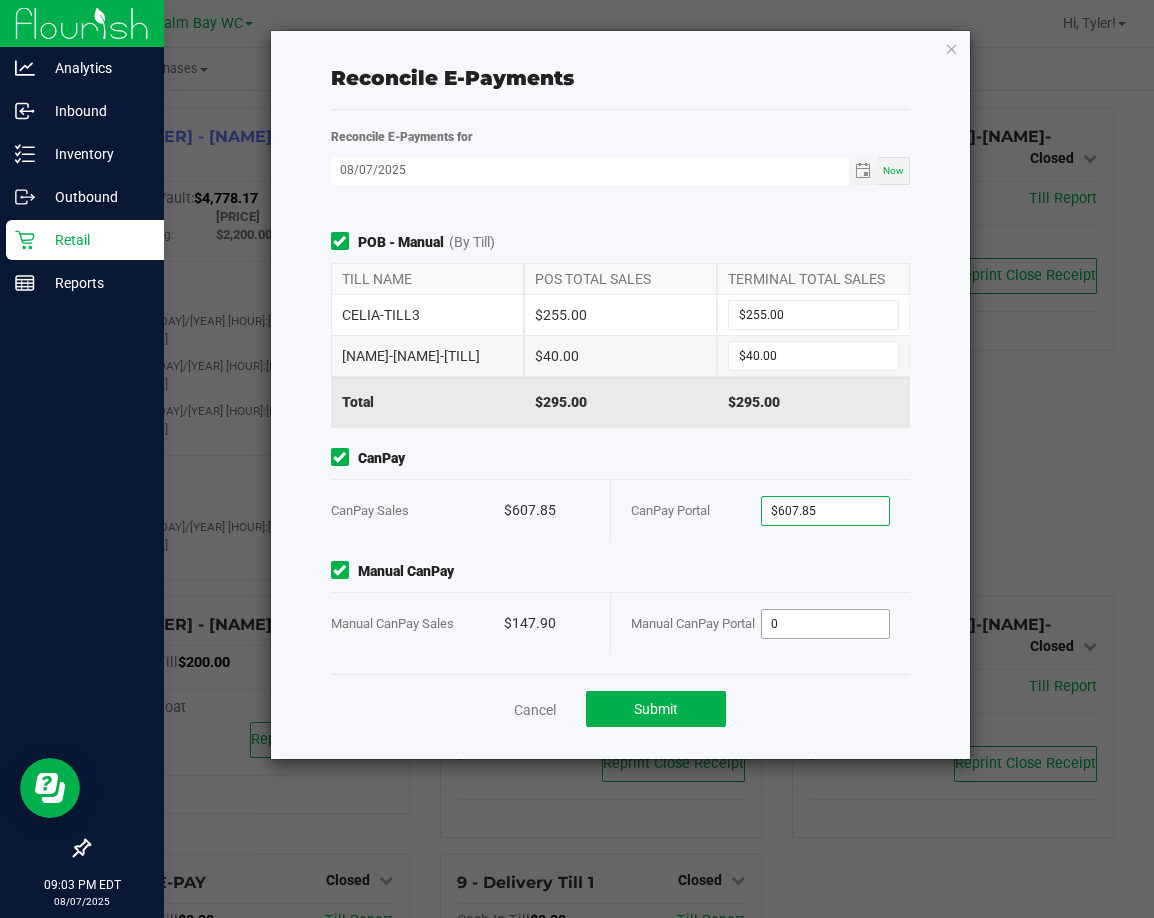 click on "0" at bounding box center [826, 624] 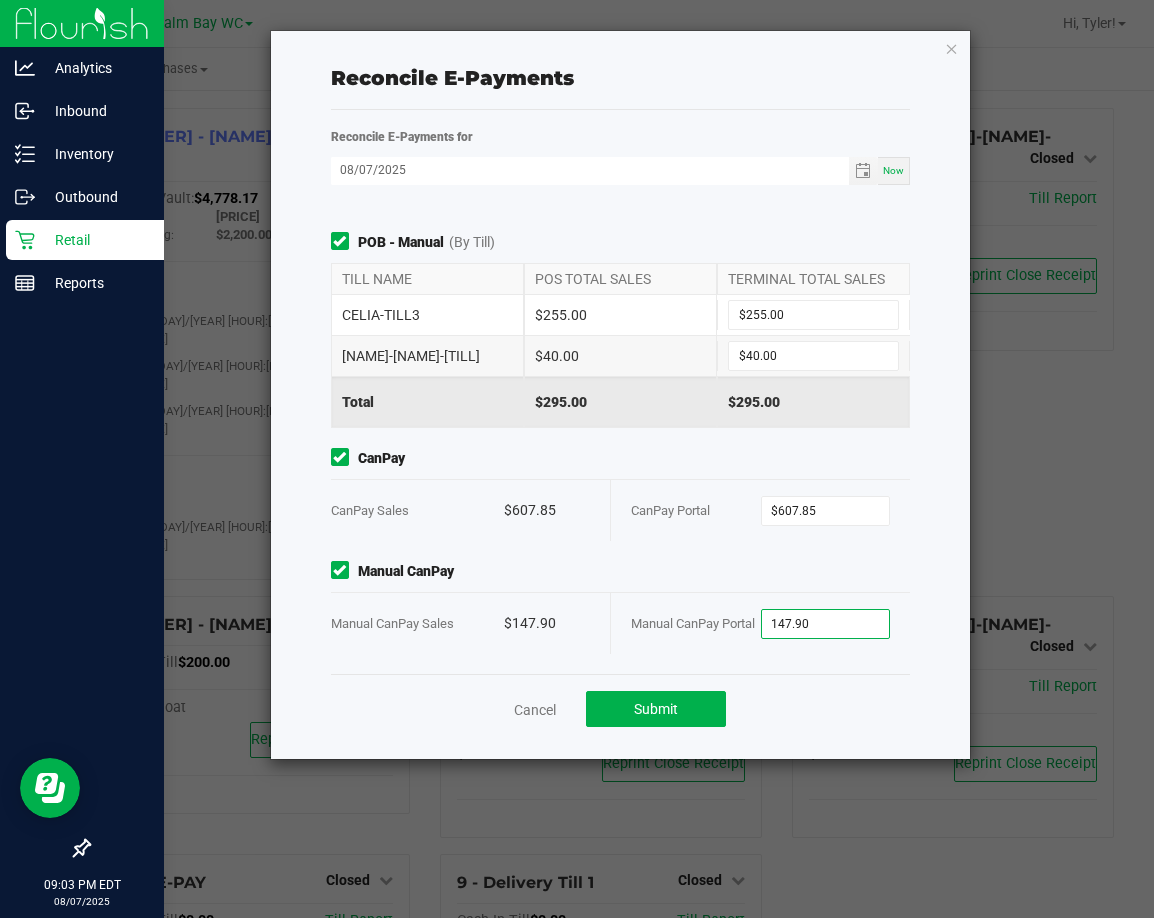 type on "$147.90" 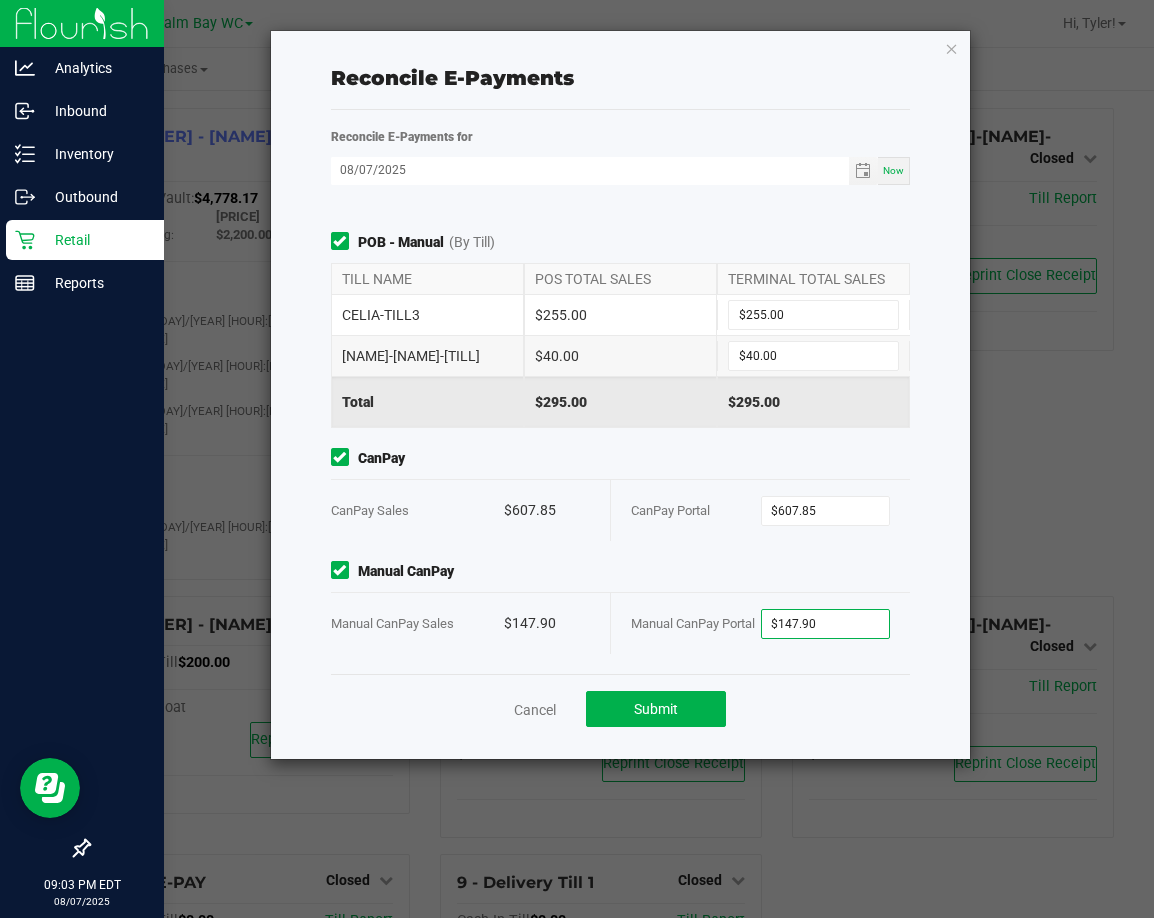 click on "Manual CanPay  Manual CanPay Sales   [PRICE]   Manual CanPay Portal  [PRICE]" 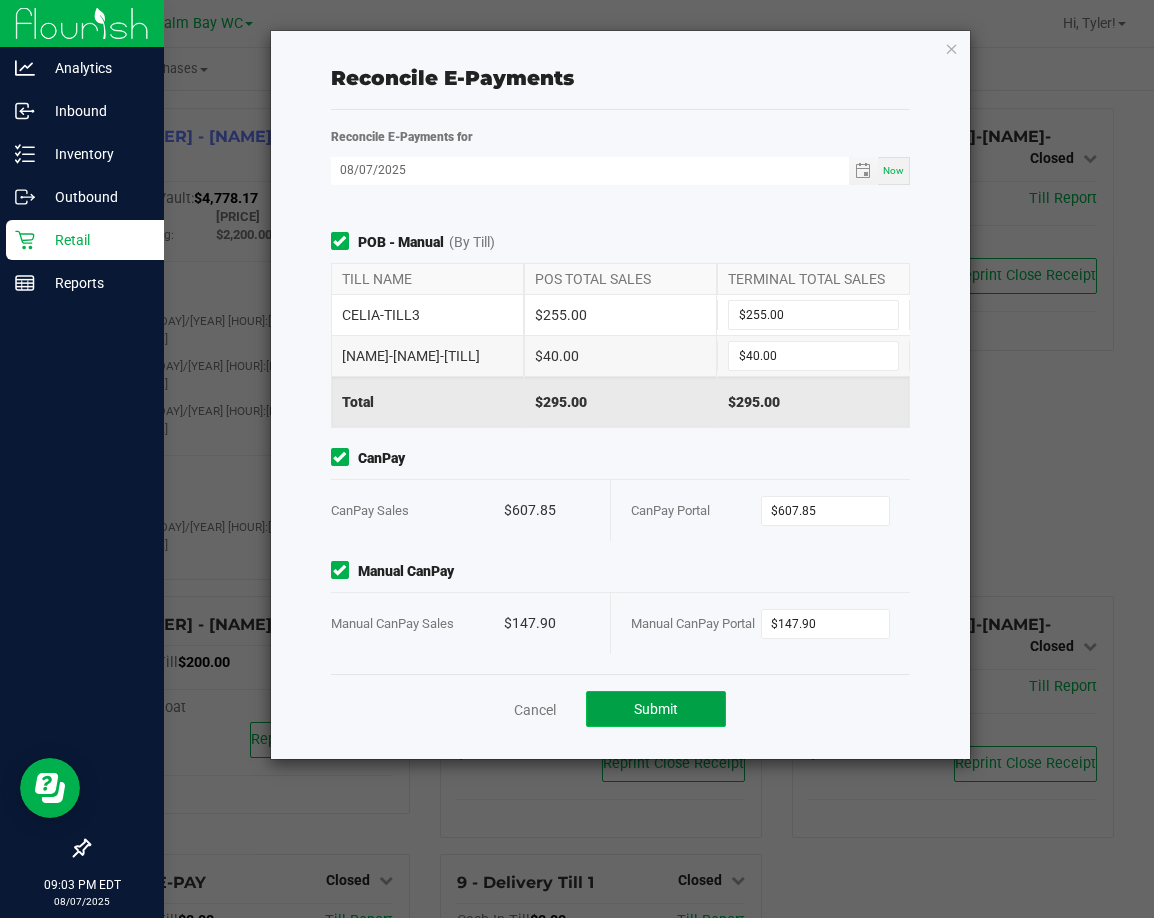 click on "Submit" 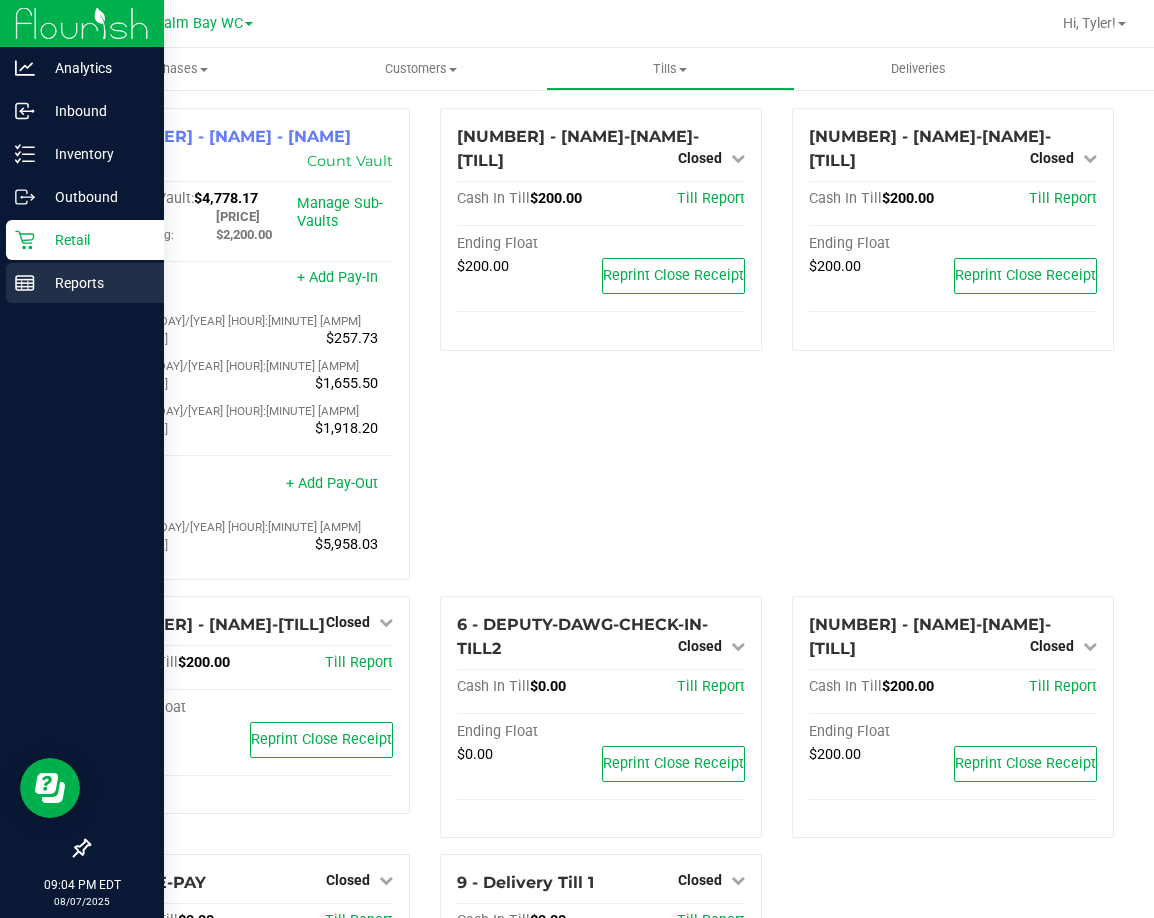 click on "Reports" at bounding box center [95, 283] 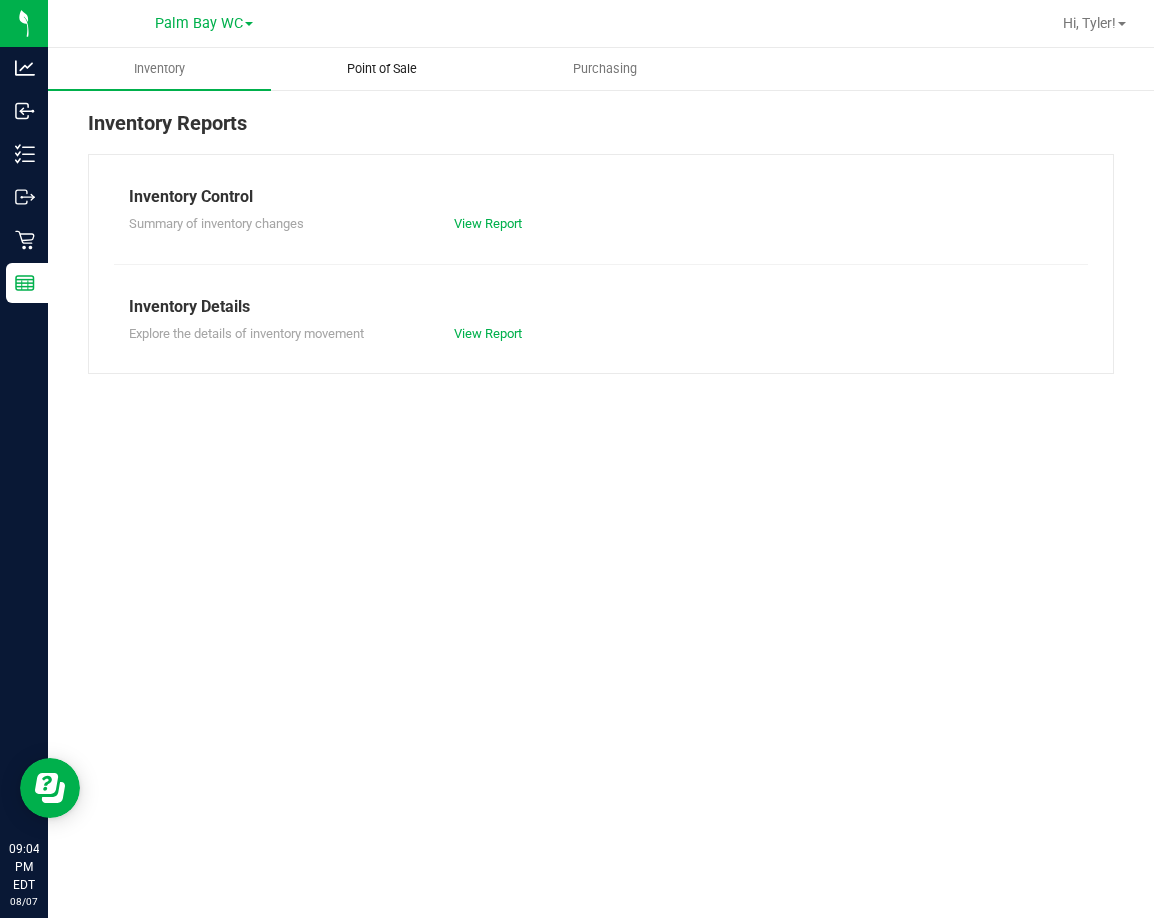 click on "Point of Sale" at bounding box center (382, 69) 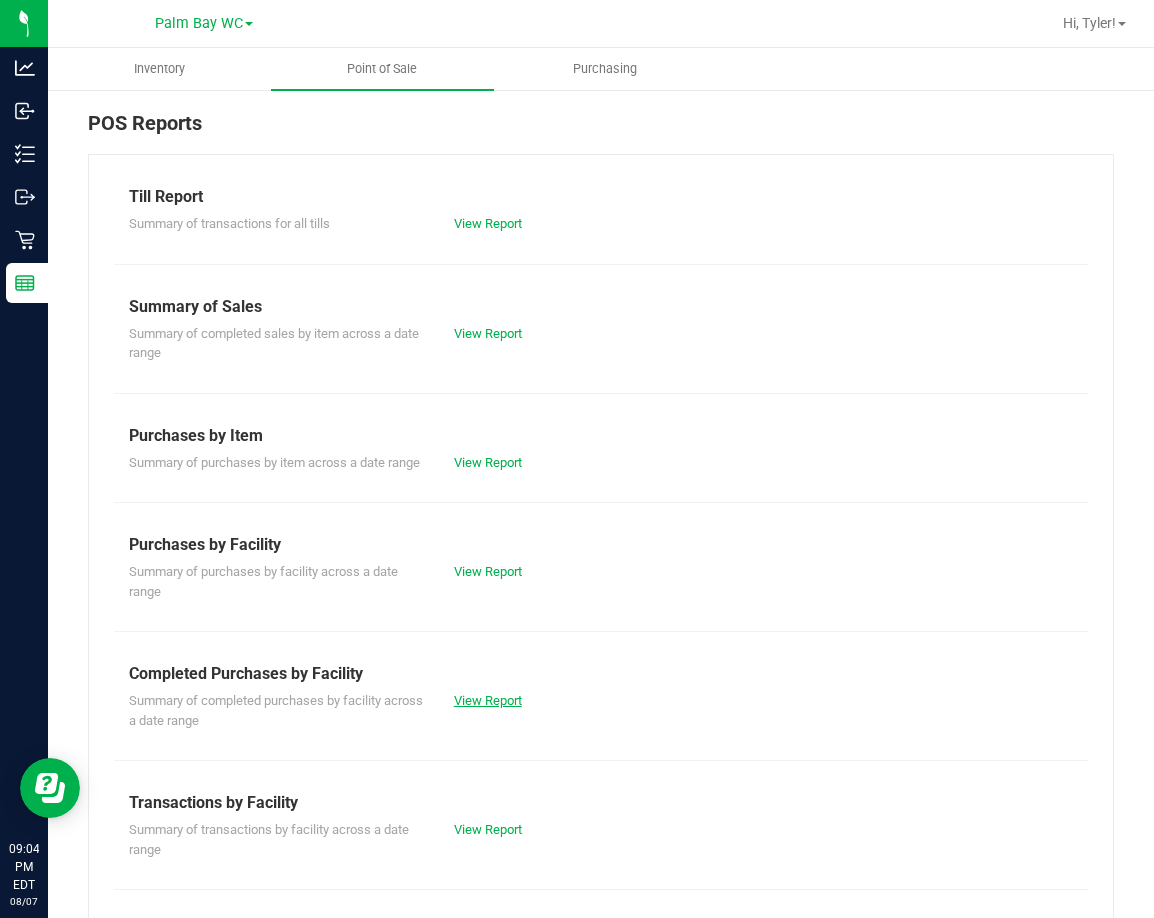 click on "View Report" at bounding box center (488, 700) 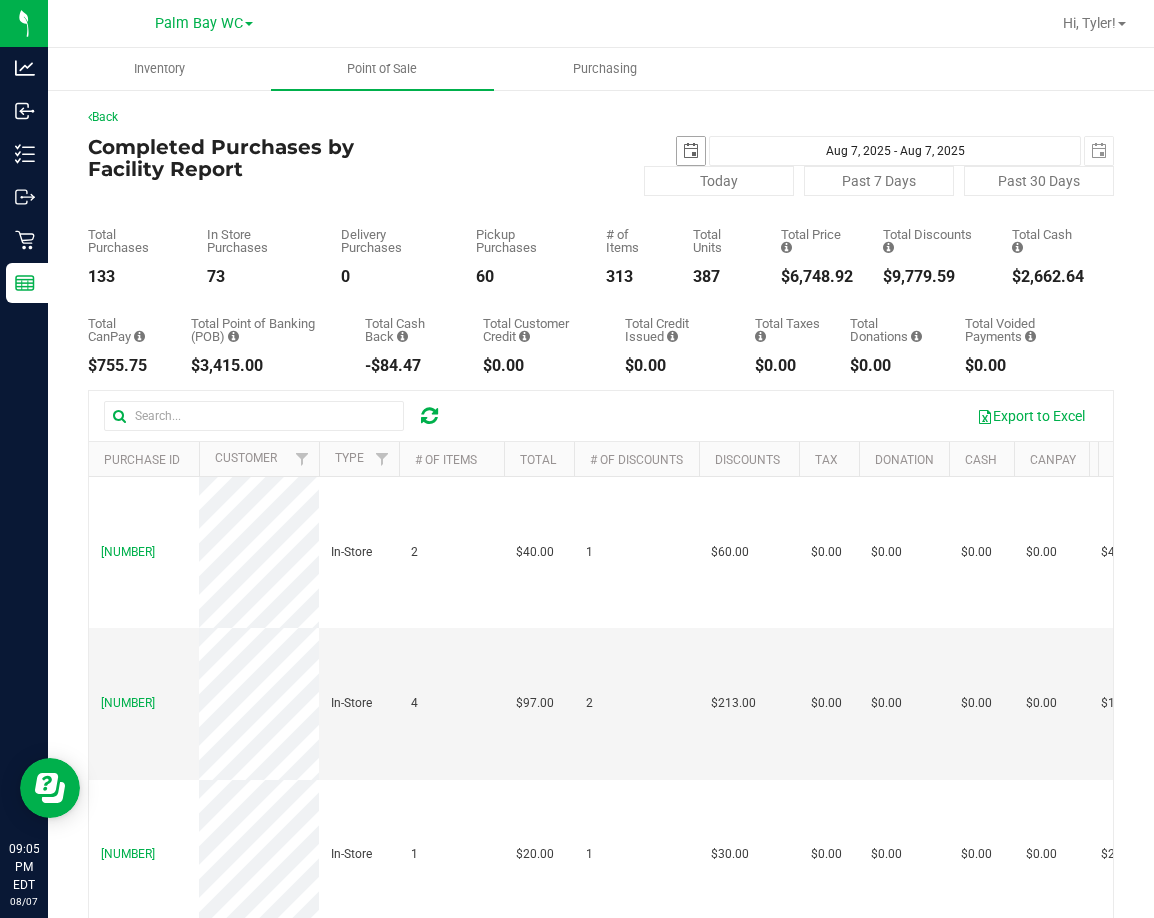 click at bounding box center [691, 151] 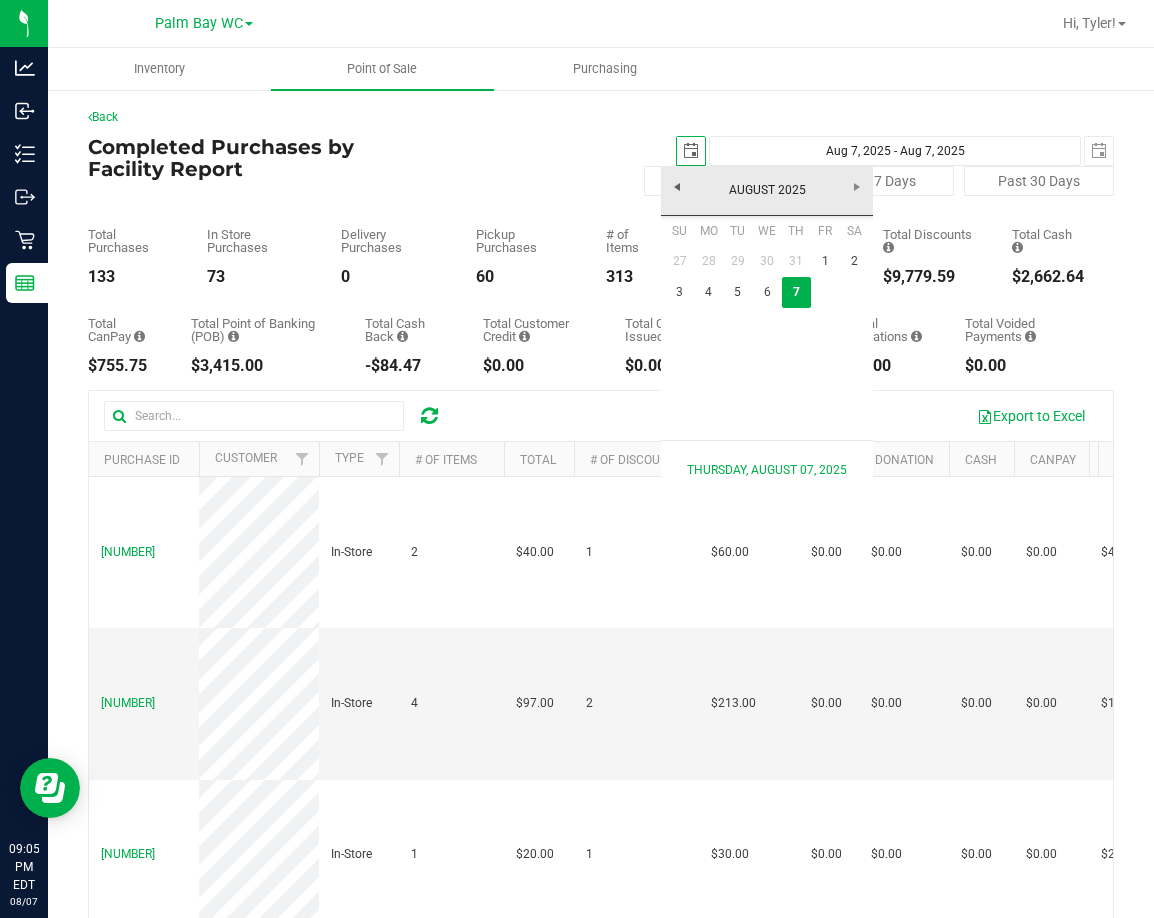 scroll, scrollTop: 0, scrollLeft: 50, axis: horizontal 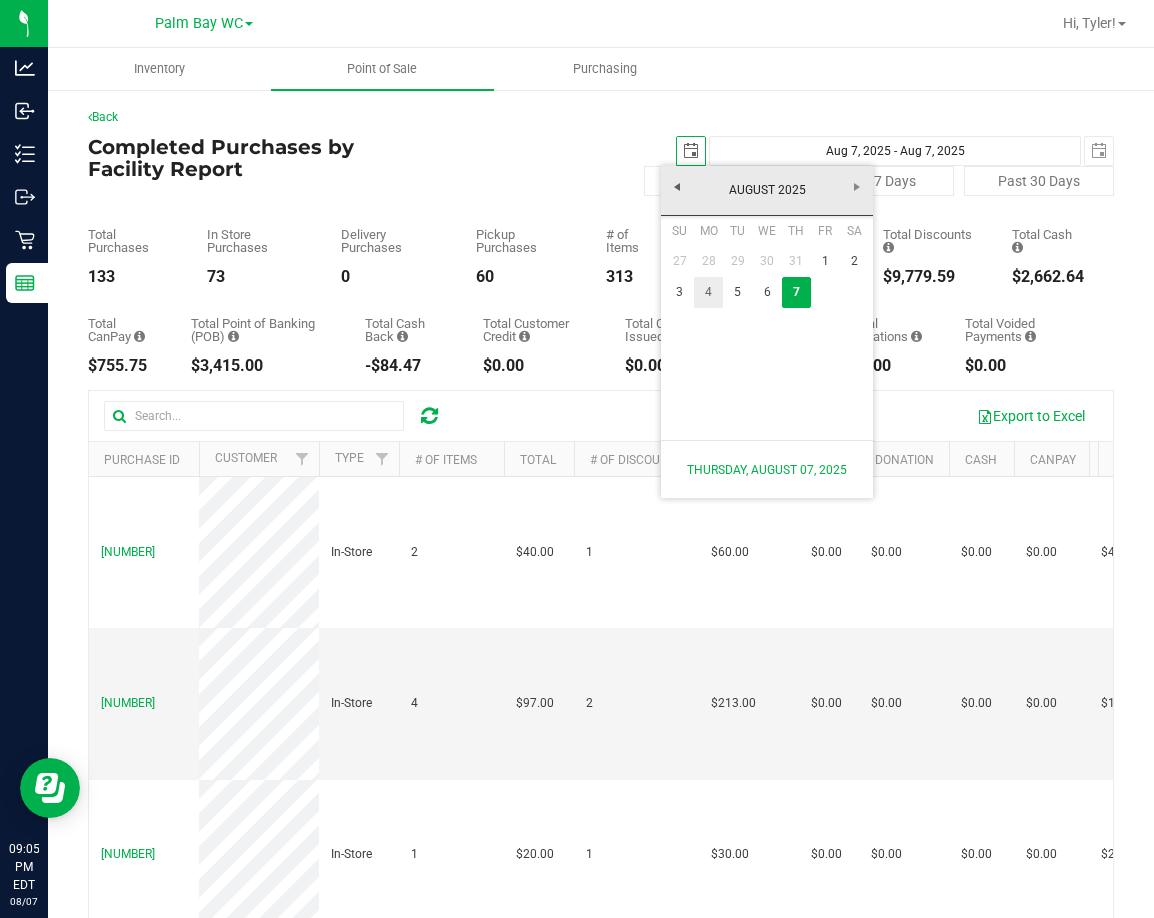click on "4" at bounding box center [708, 292] 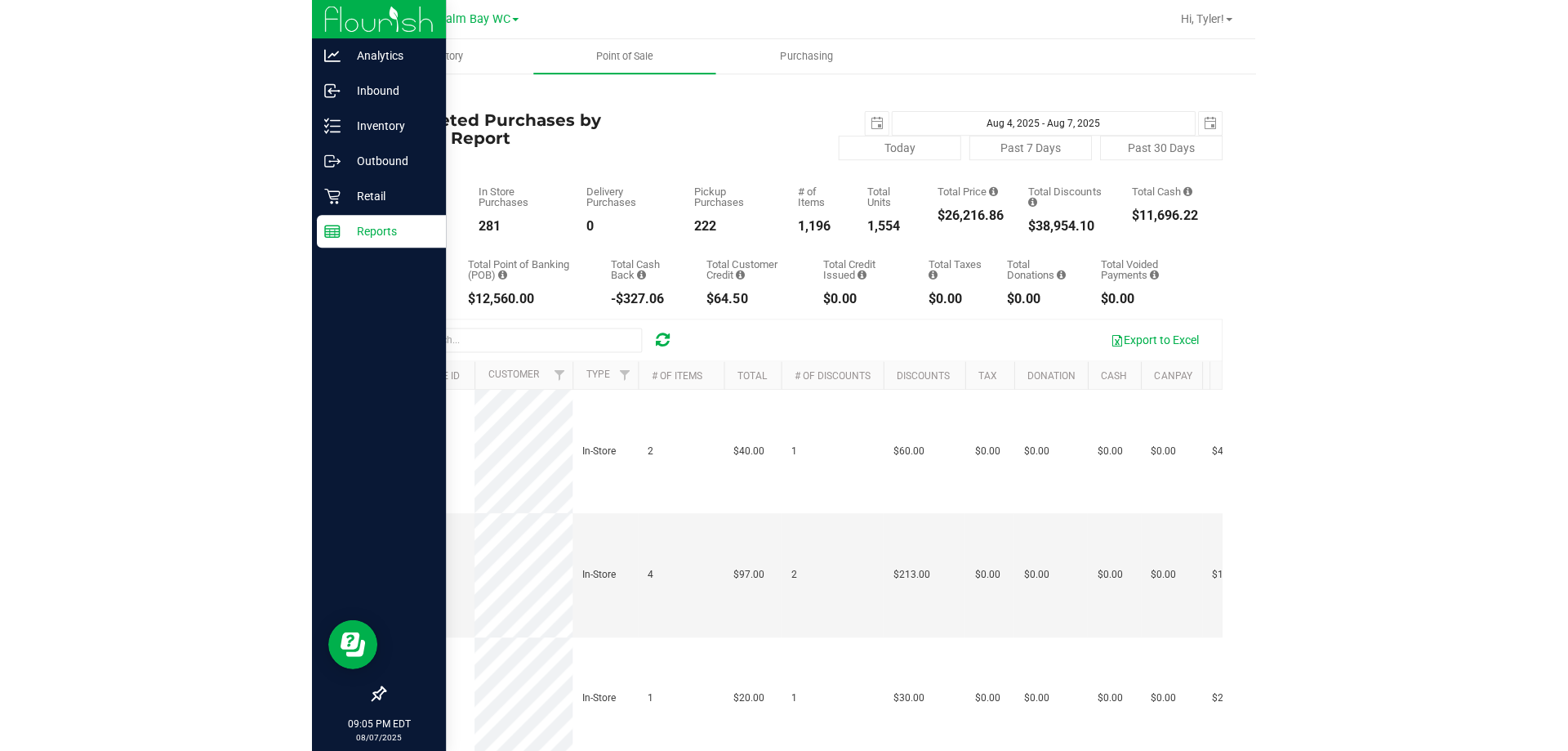 scroll, scrollTop: 0, scrollLeft: 0, axis: both 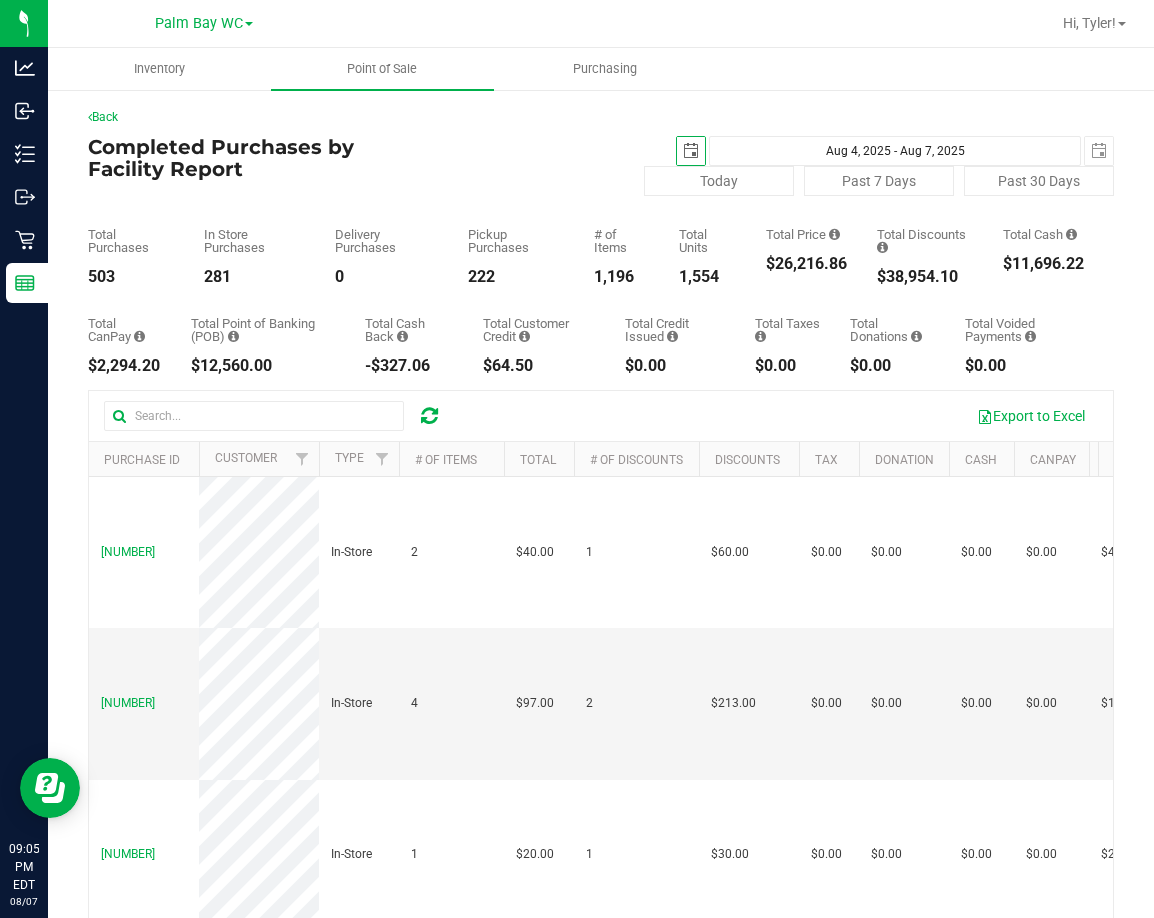 click at bounding box center (691, 151) 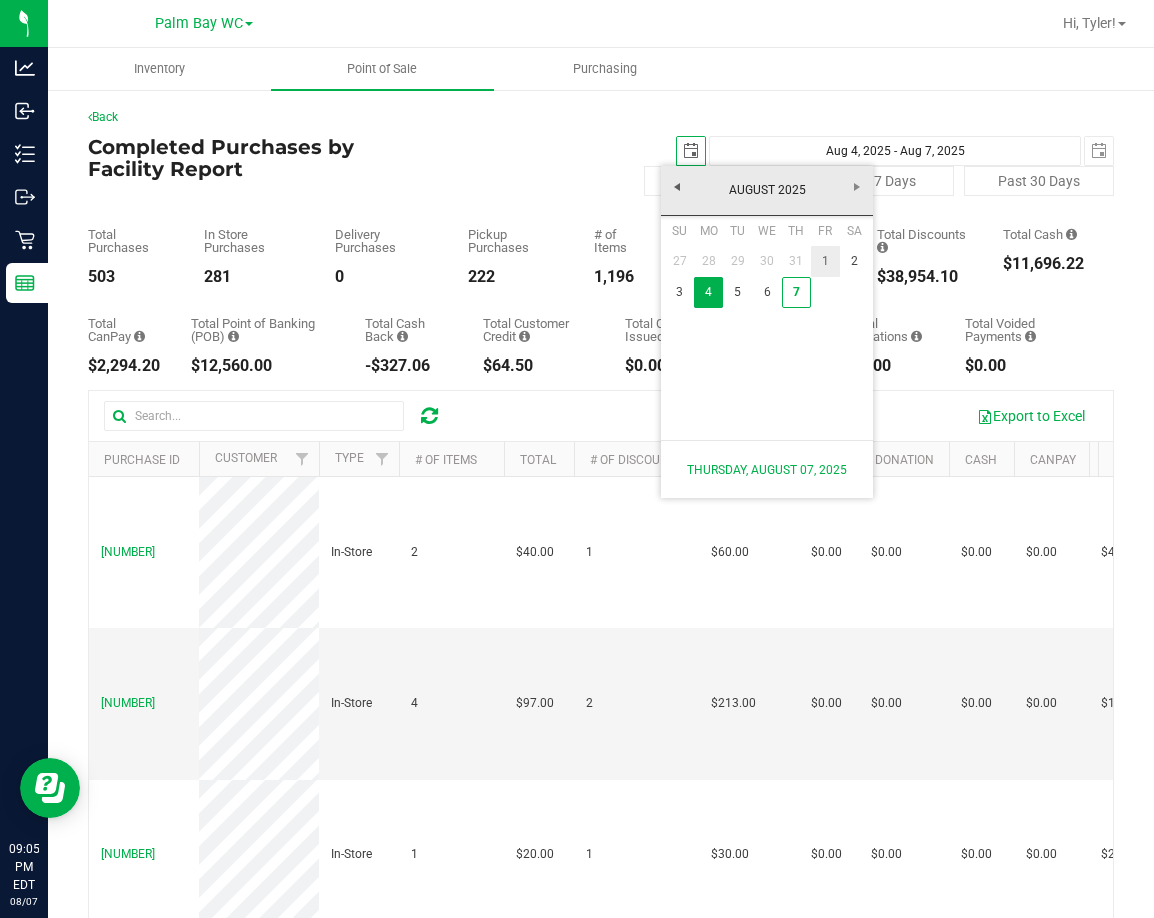 click on "1" at bounding box center [825, 261] 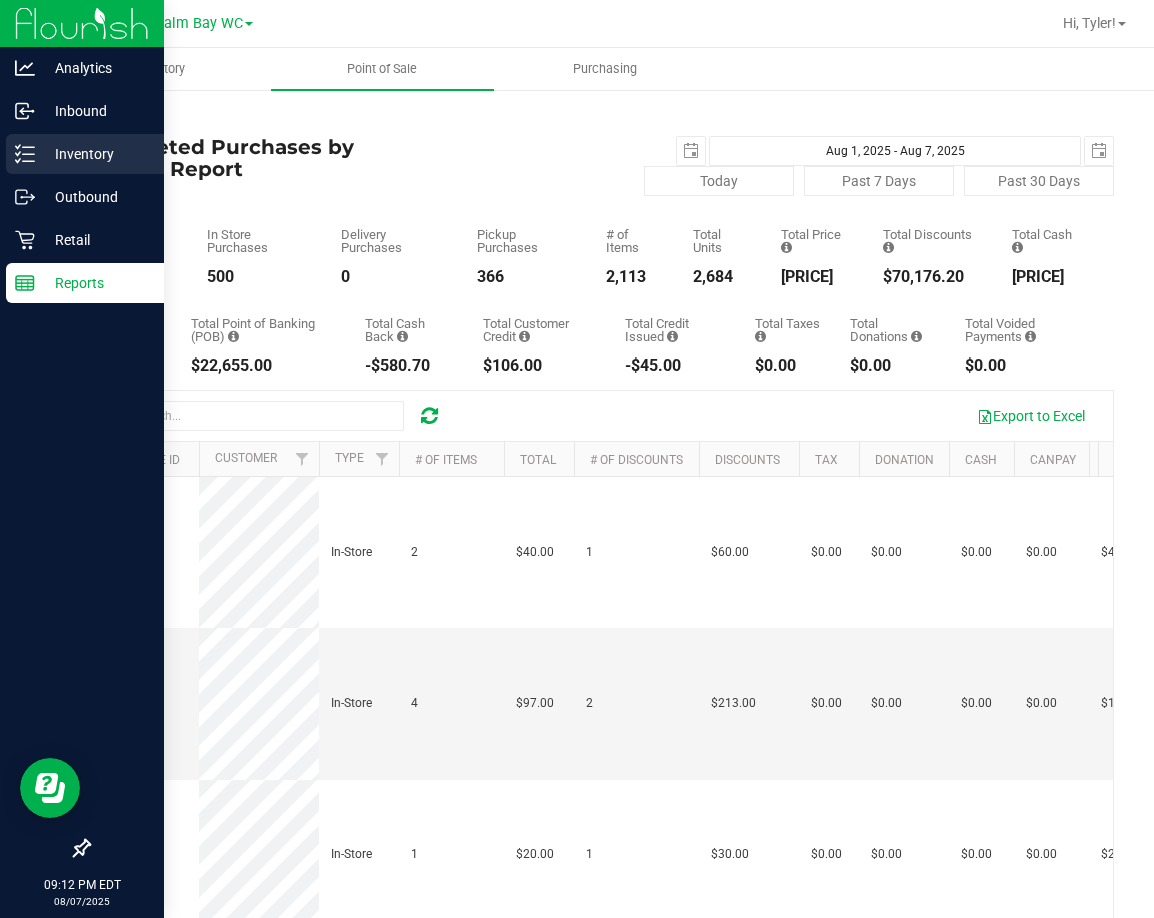 click on "Inventory" at bounding box center (95, 154) 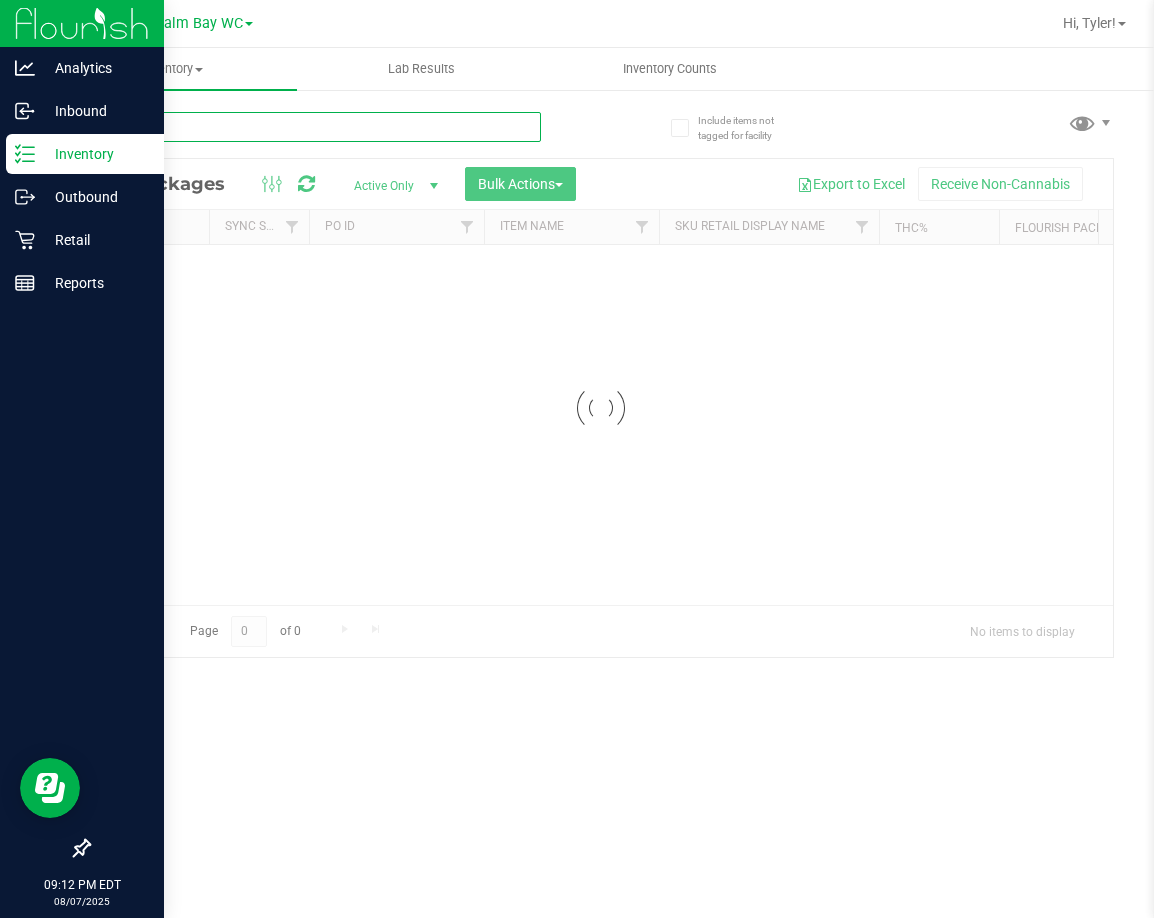 click at bounding box center [314, 127] 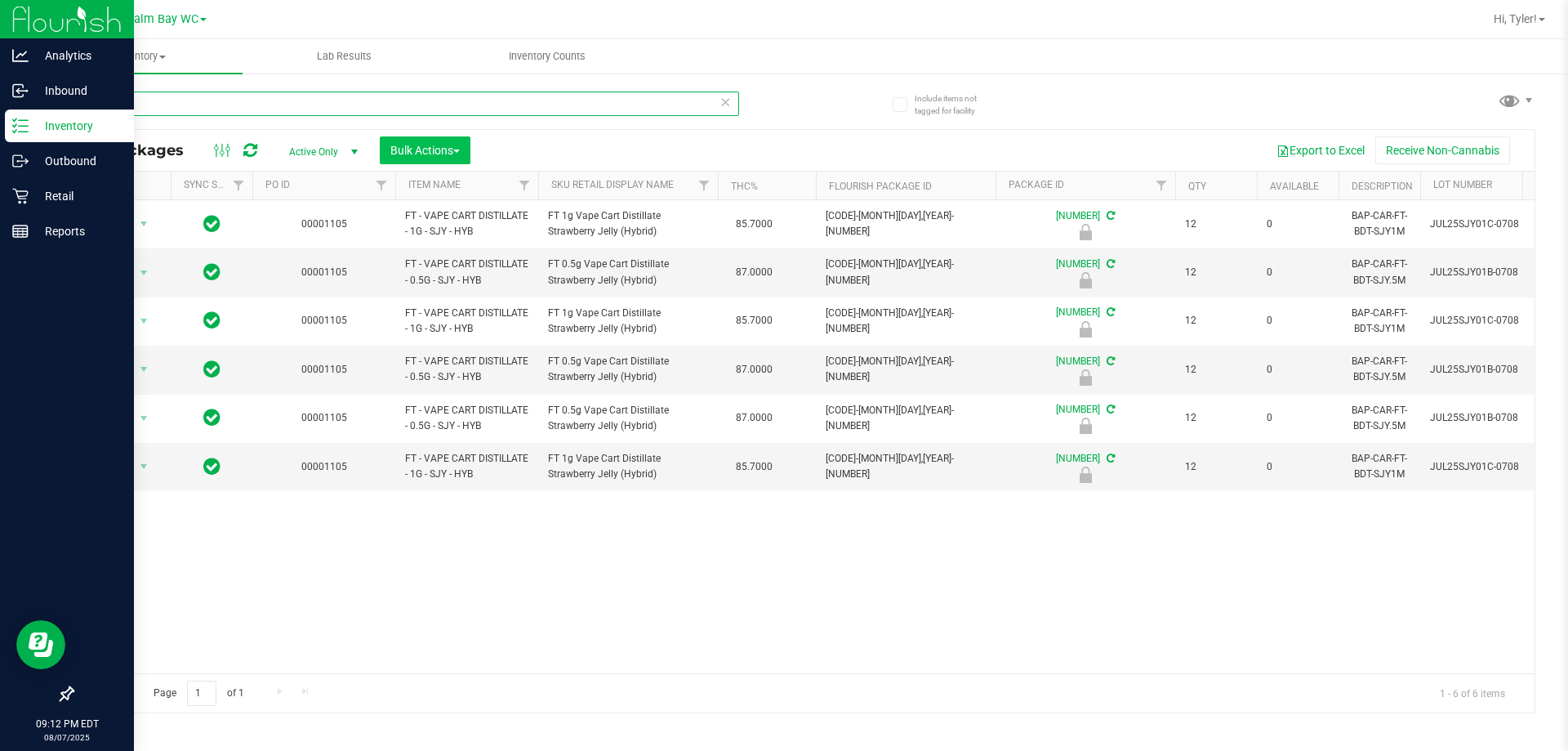 type on "sjy" 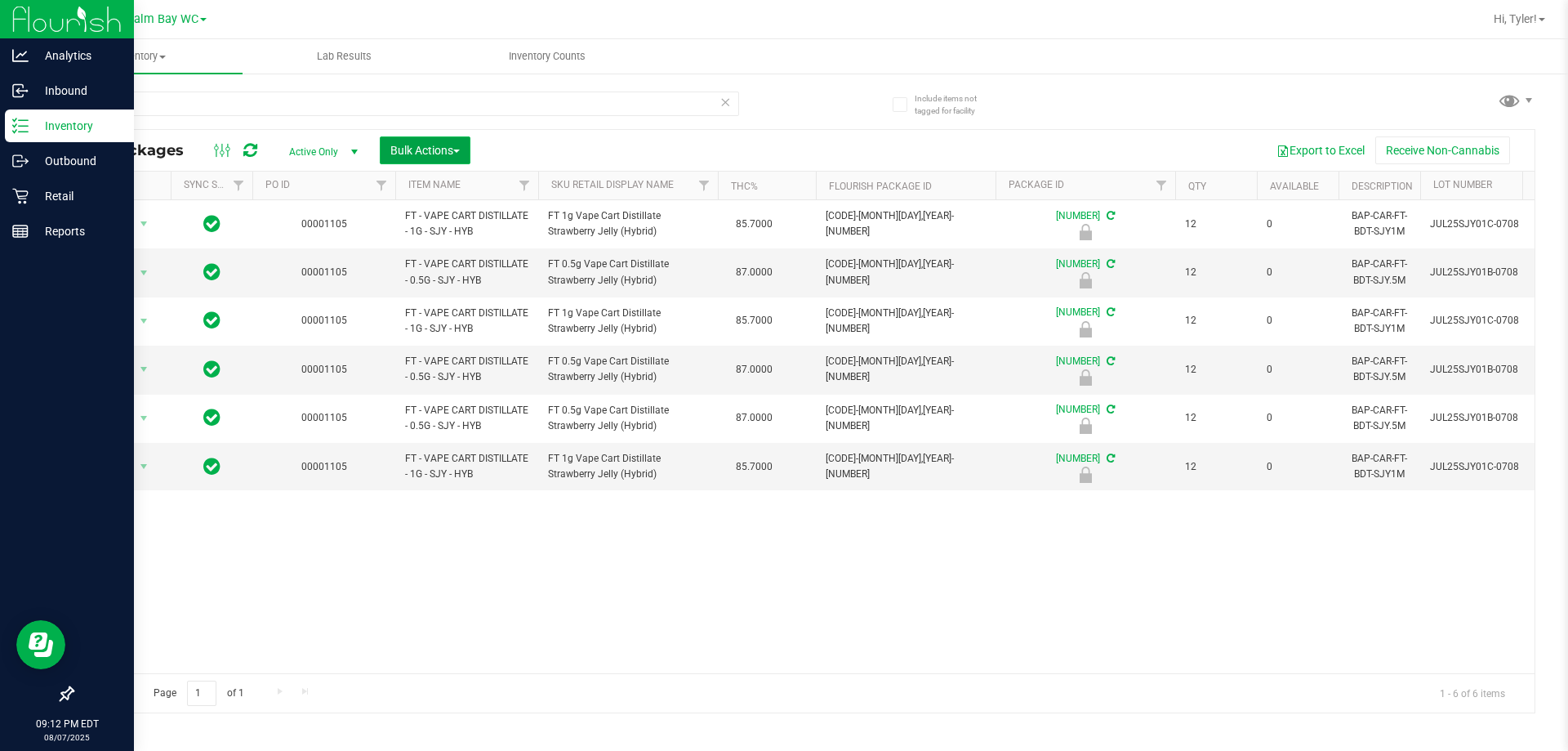 click on "Bulk Actions" at bounding box center [425, 150] 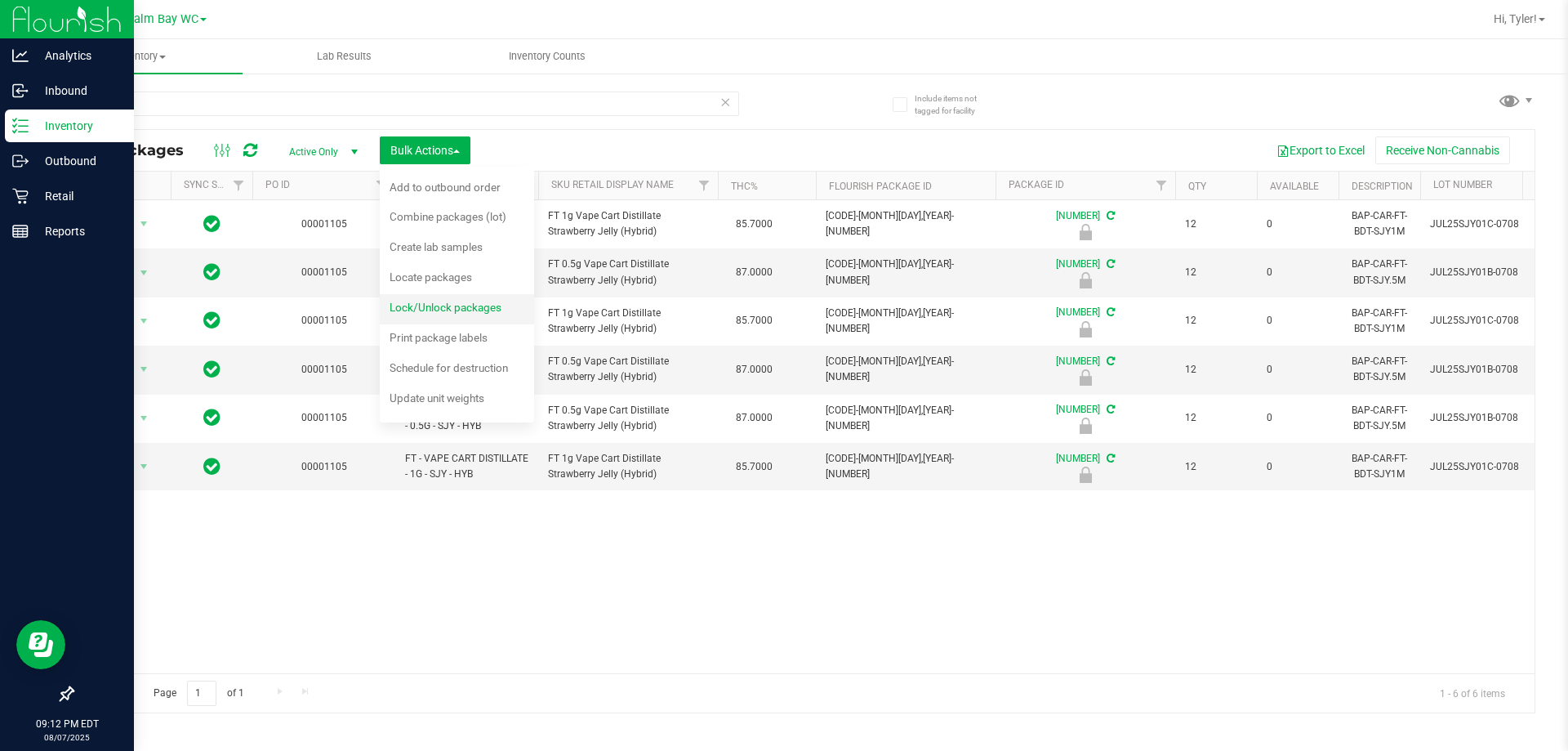 click on "Lock/Unlock packages" at bounding box center [445, 307] 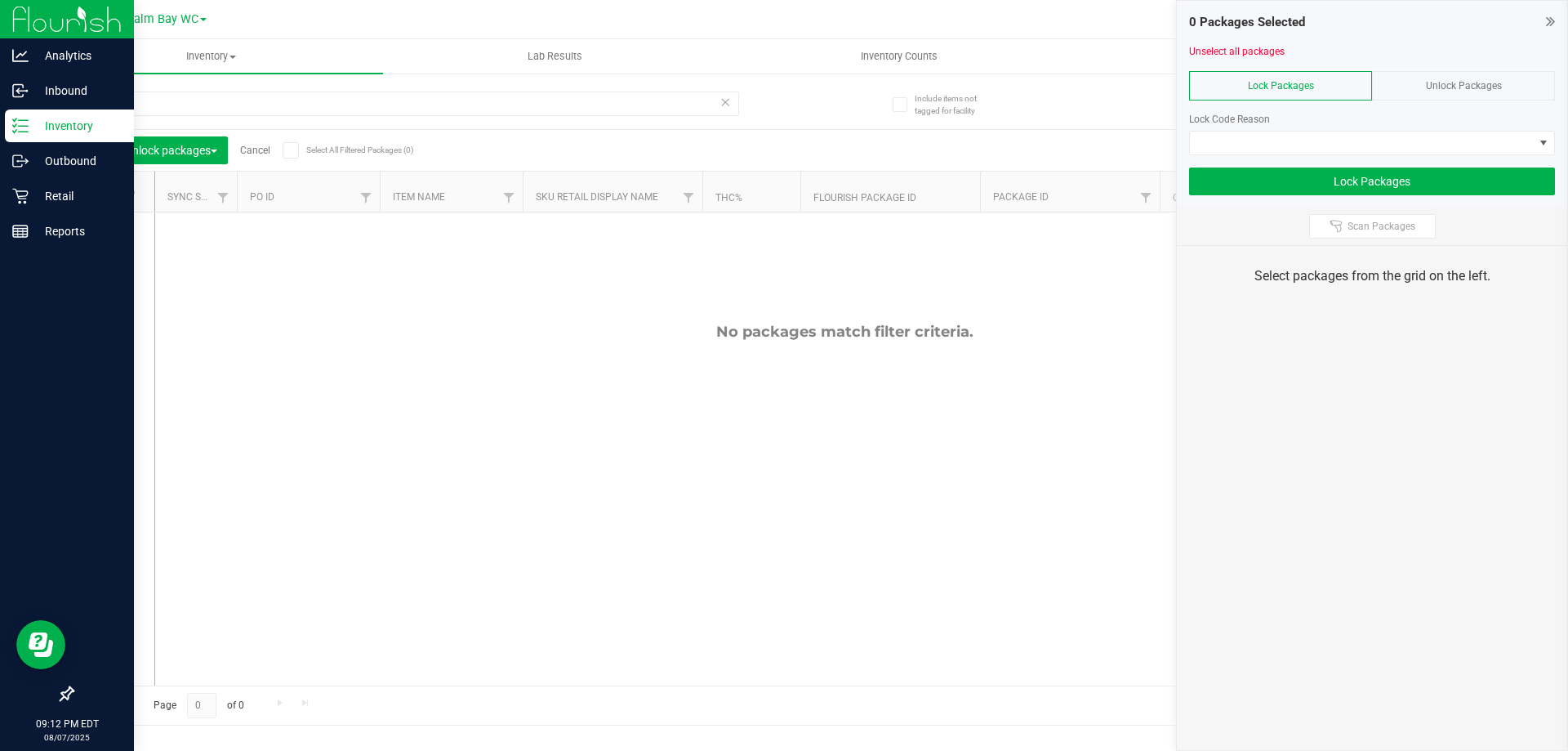 click on "Unlock Packages" at bounding box center (1463, 86) 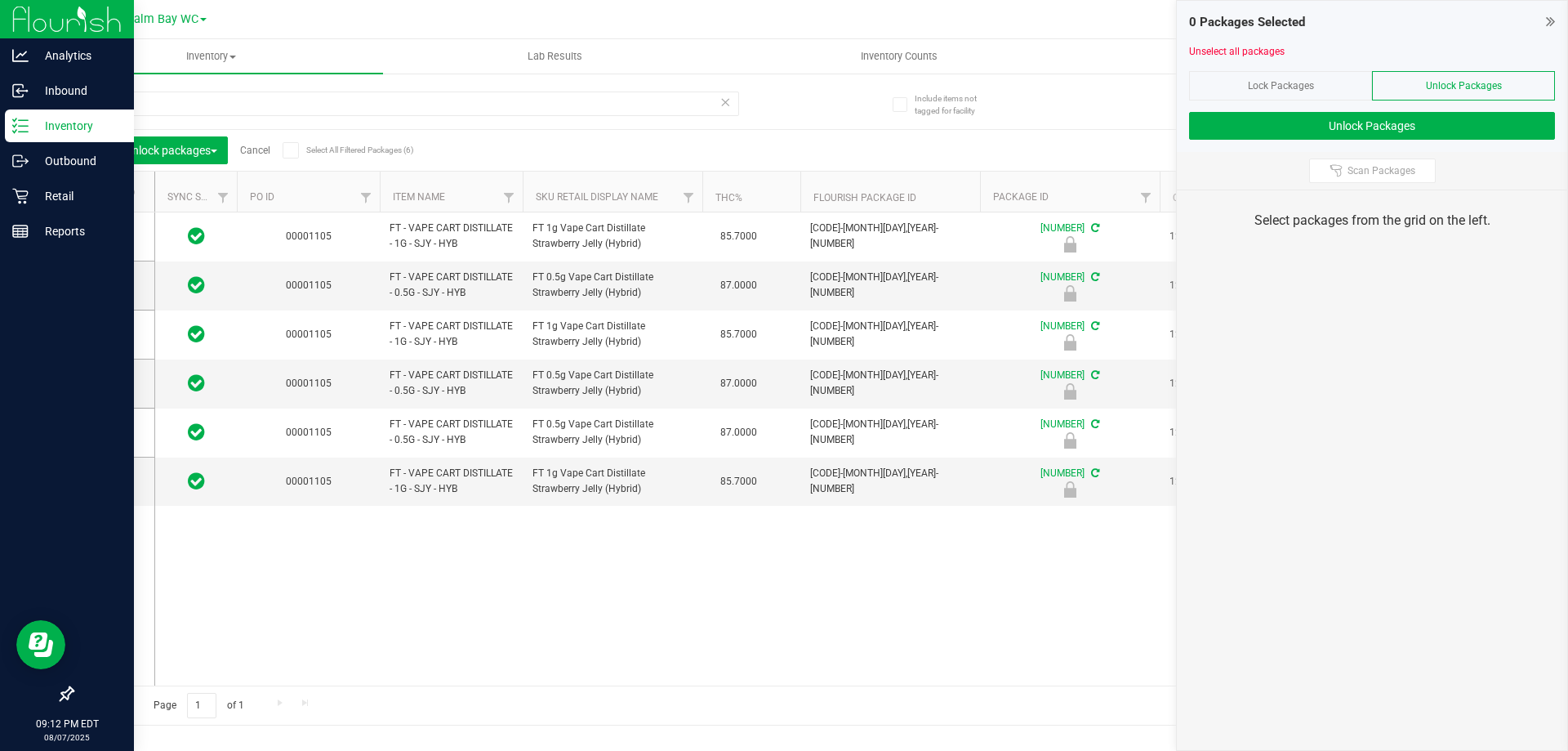 click at bounding box center (108, 192) 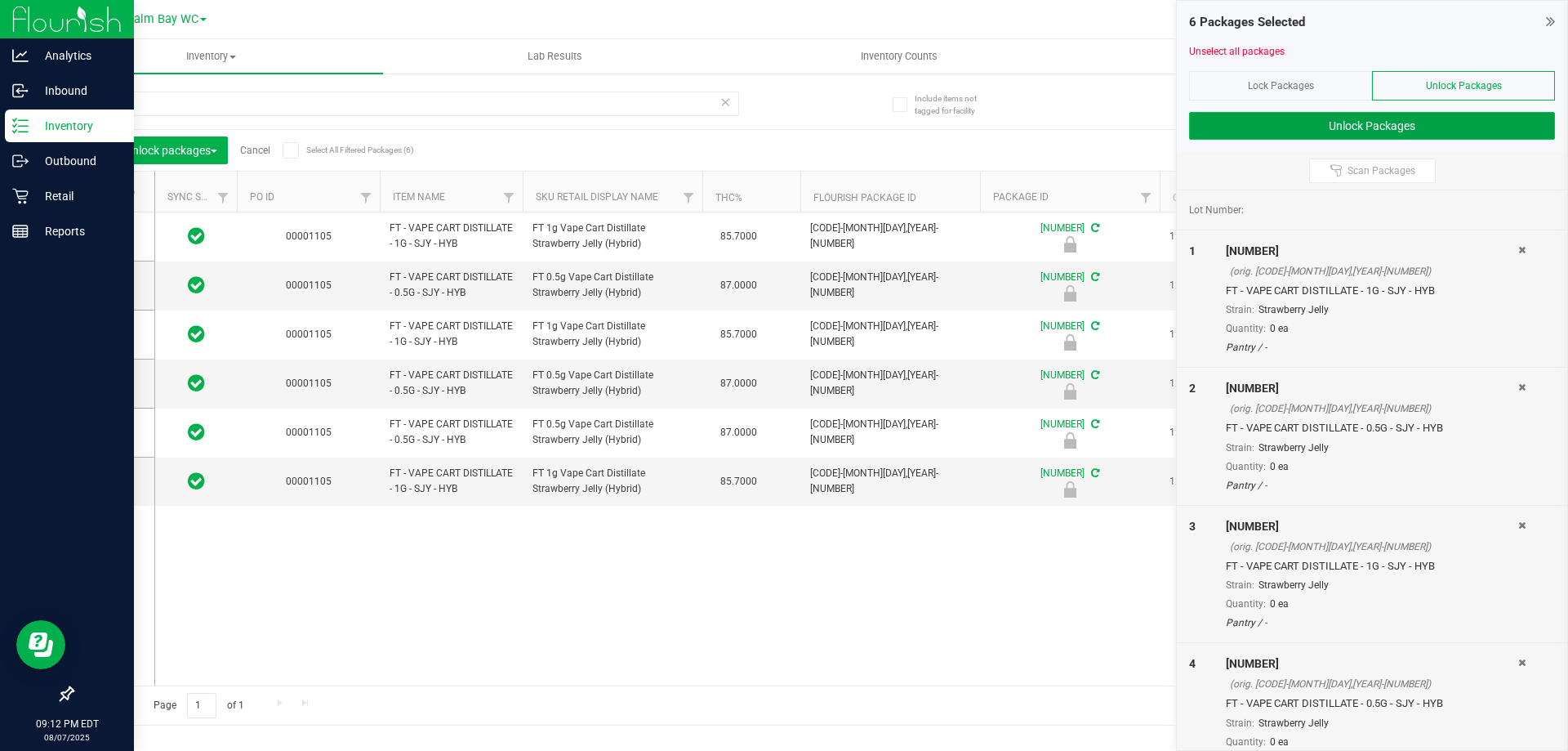 click on "Unlock Packages" at bounding box center (1372, 126) 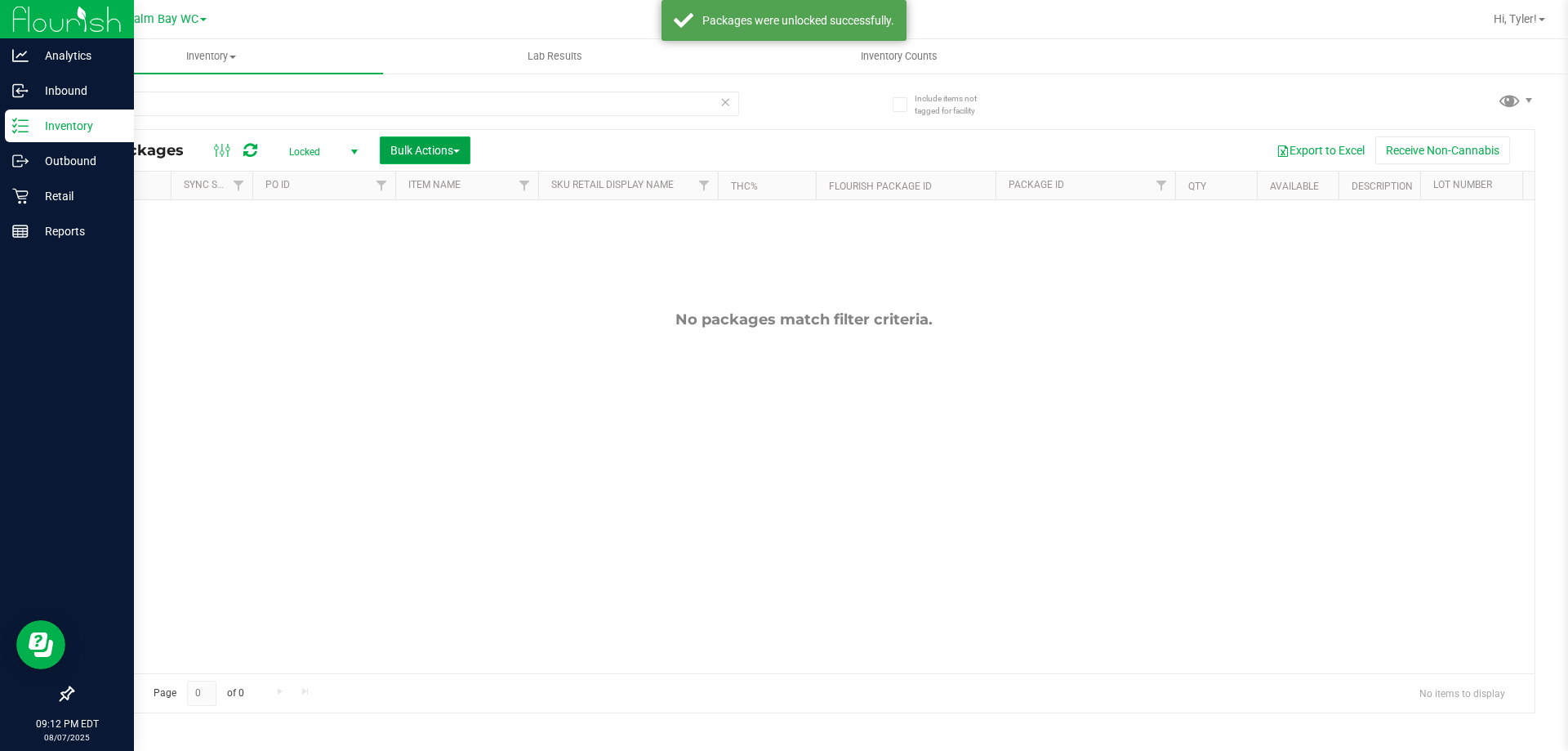 click on "Bulk Actions" at bounding box center (425, 150) 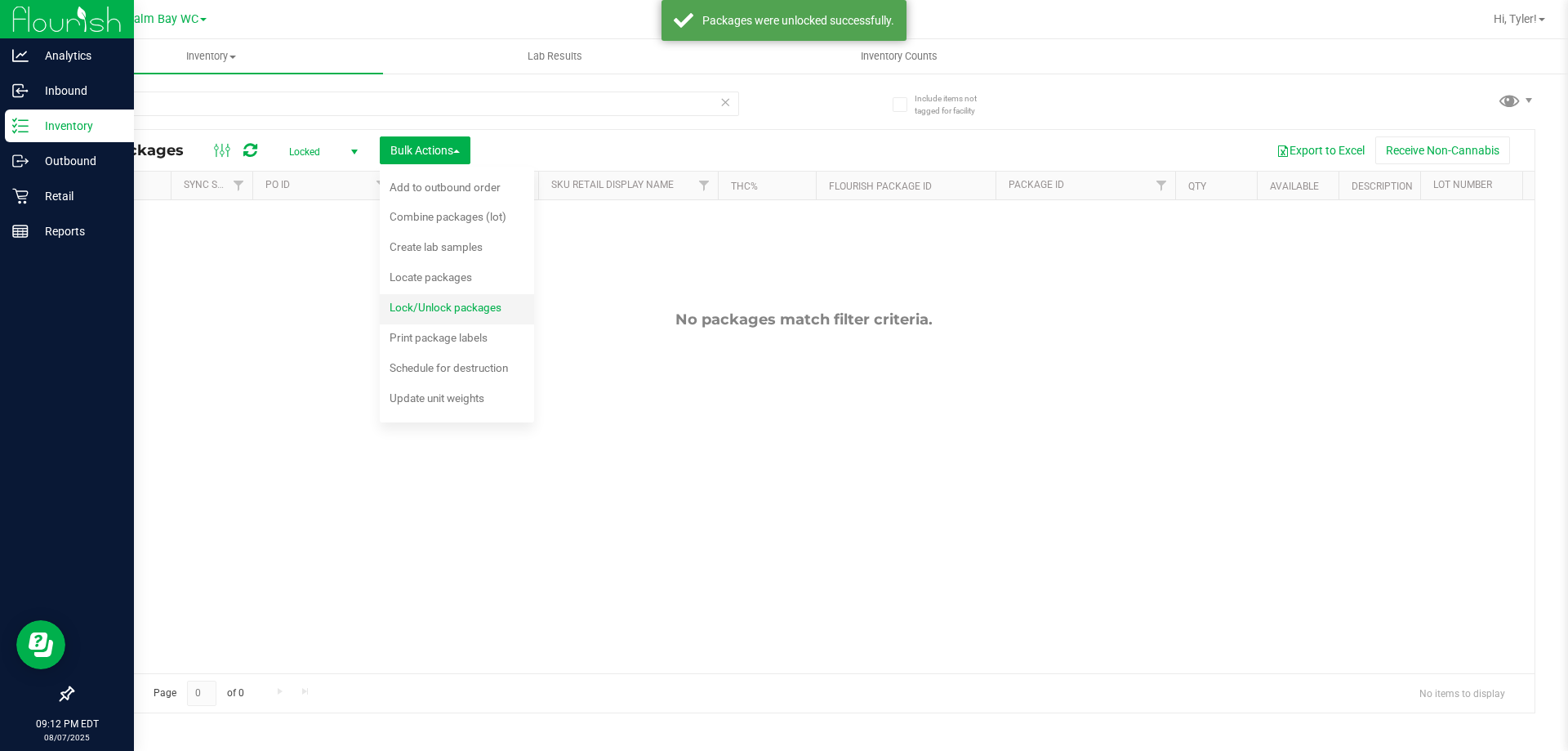 click on "Lock/Unlock packages" at bounding box center [445, 307] 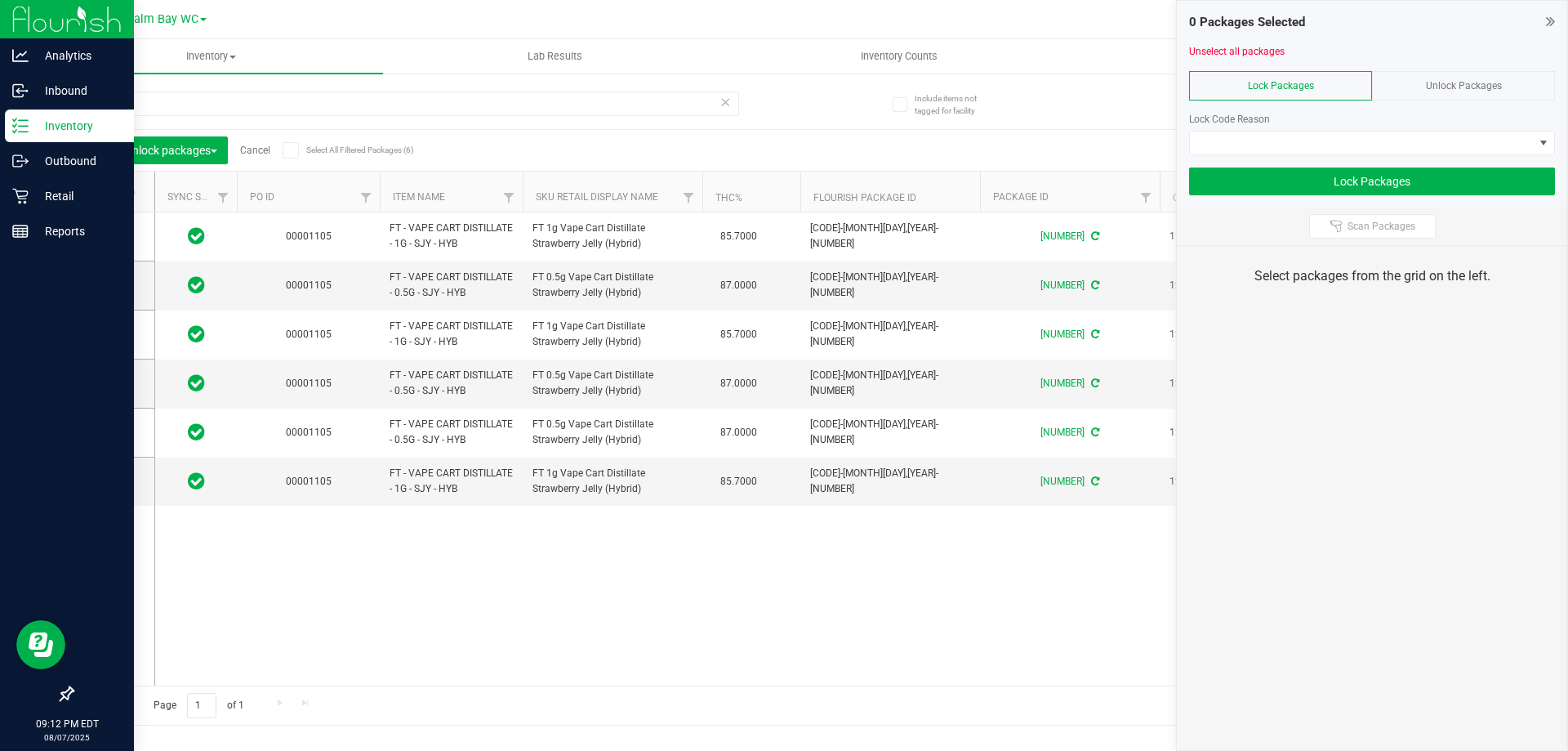 click at bounding box center [108, 192] 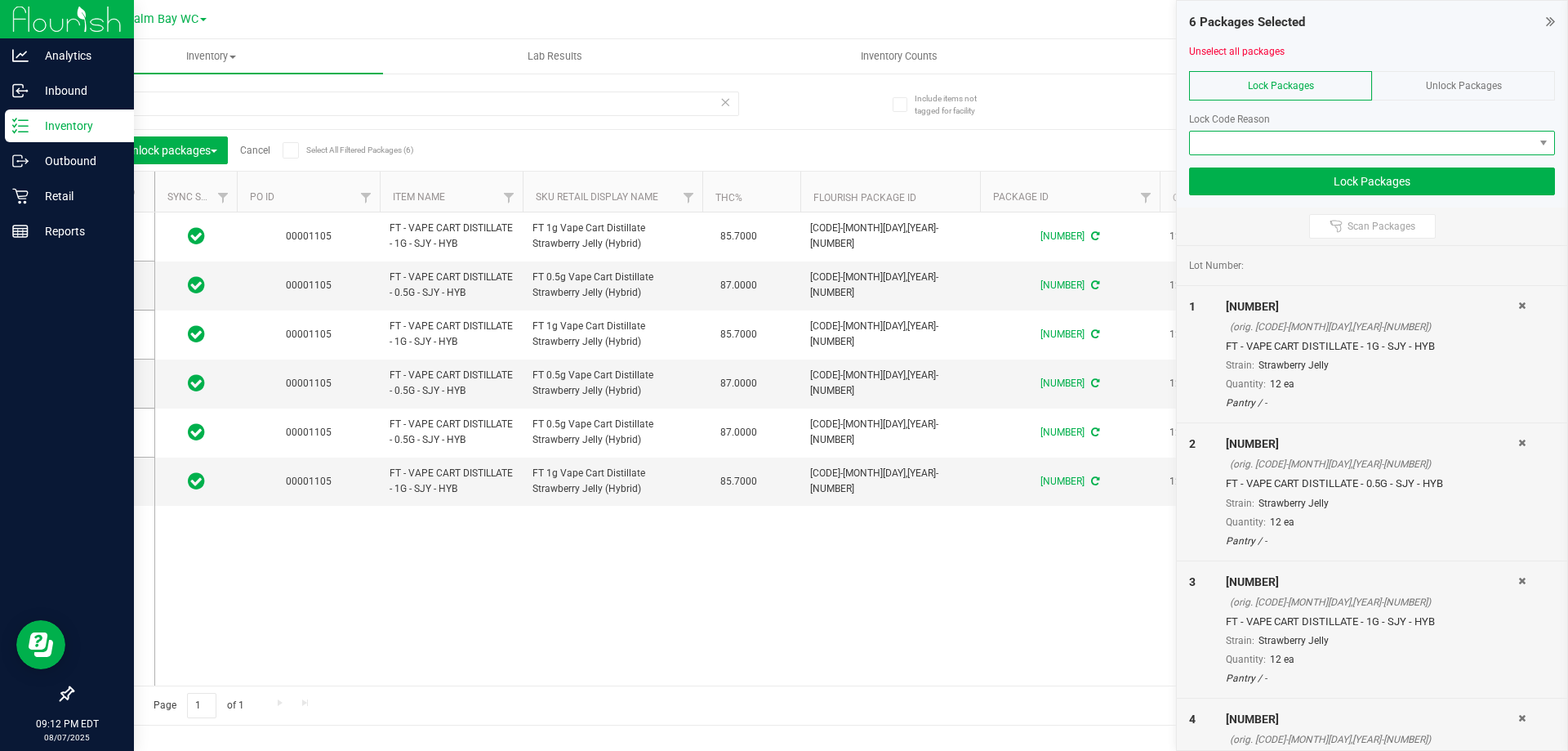 click at bounding box center (1361, 143) 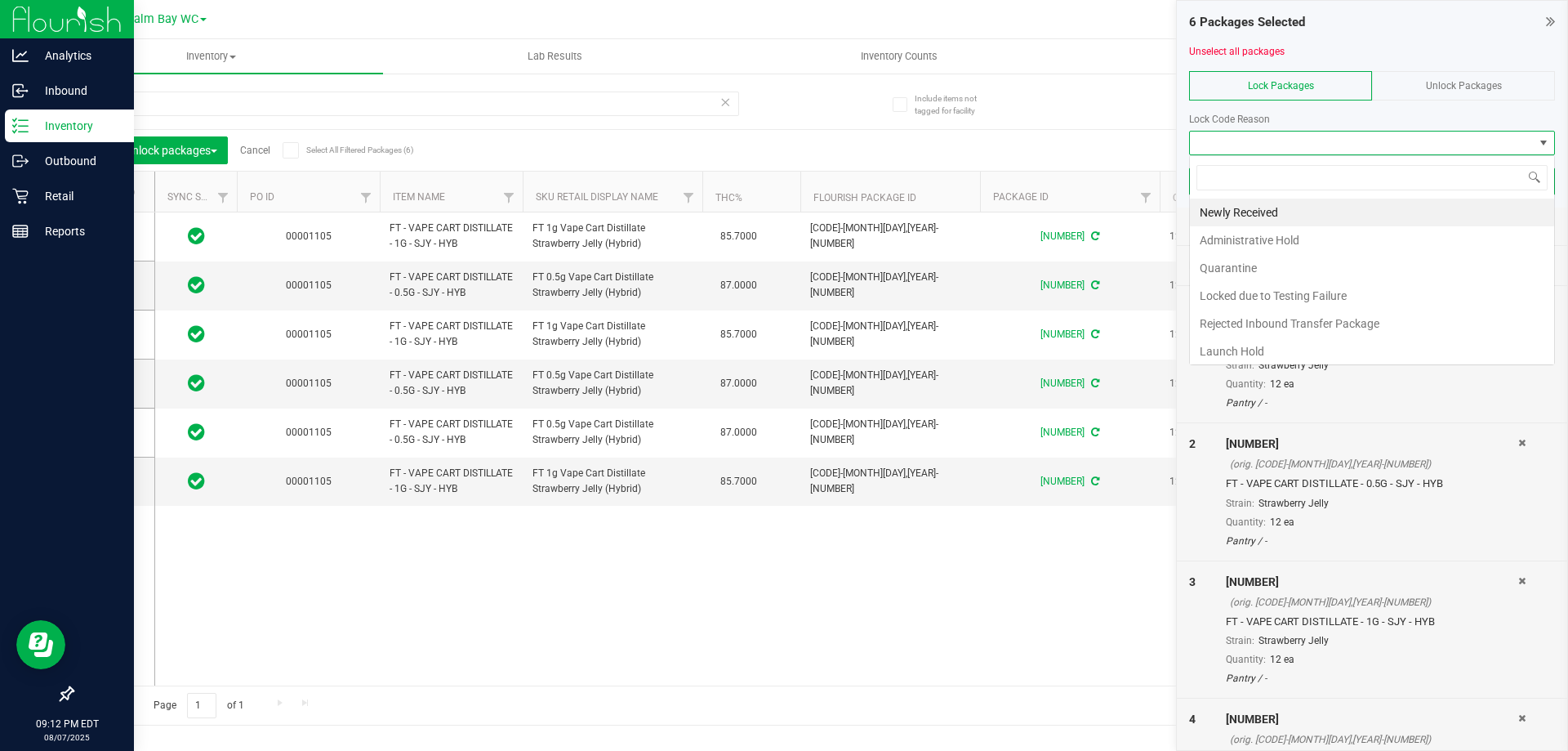 scroll, scrollTop: 81695, scrollLeft: 81301, axis: both 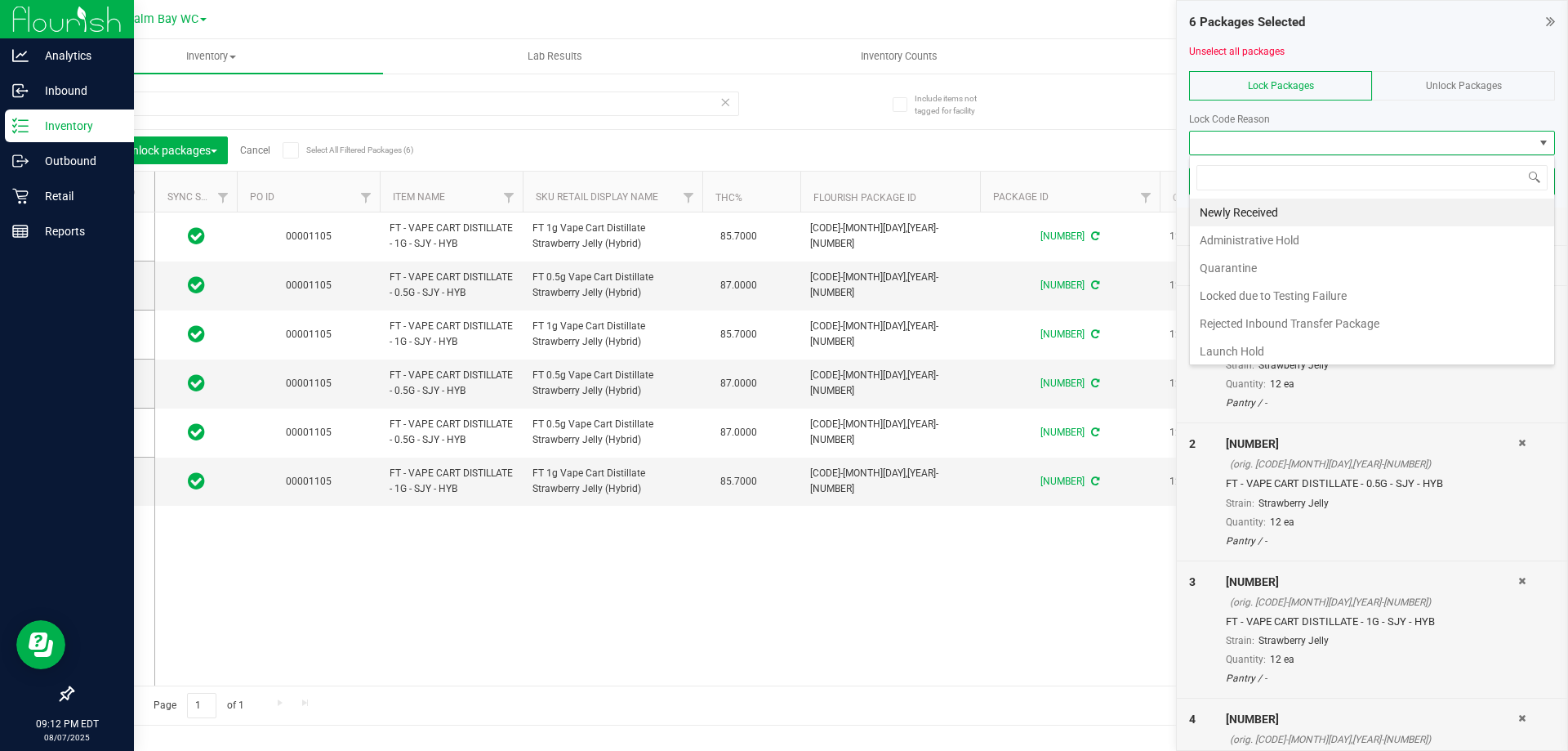 click on "Administrative Hold" at bounding box center (1372, 240) 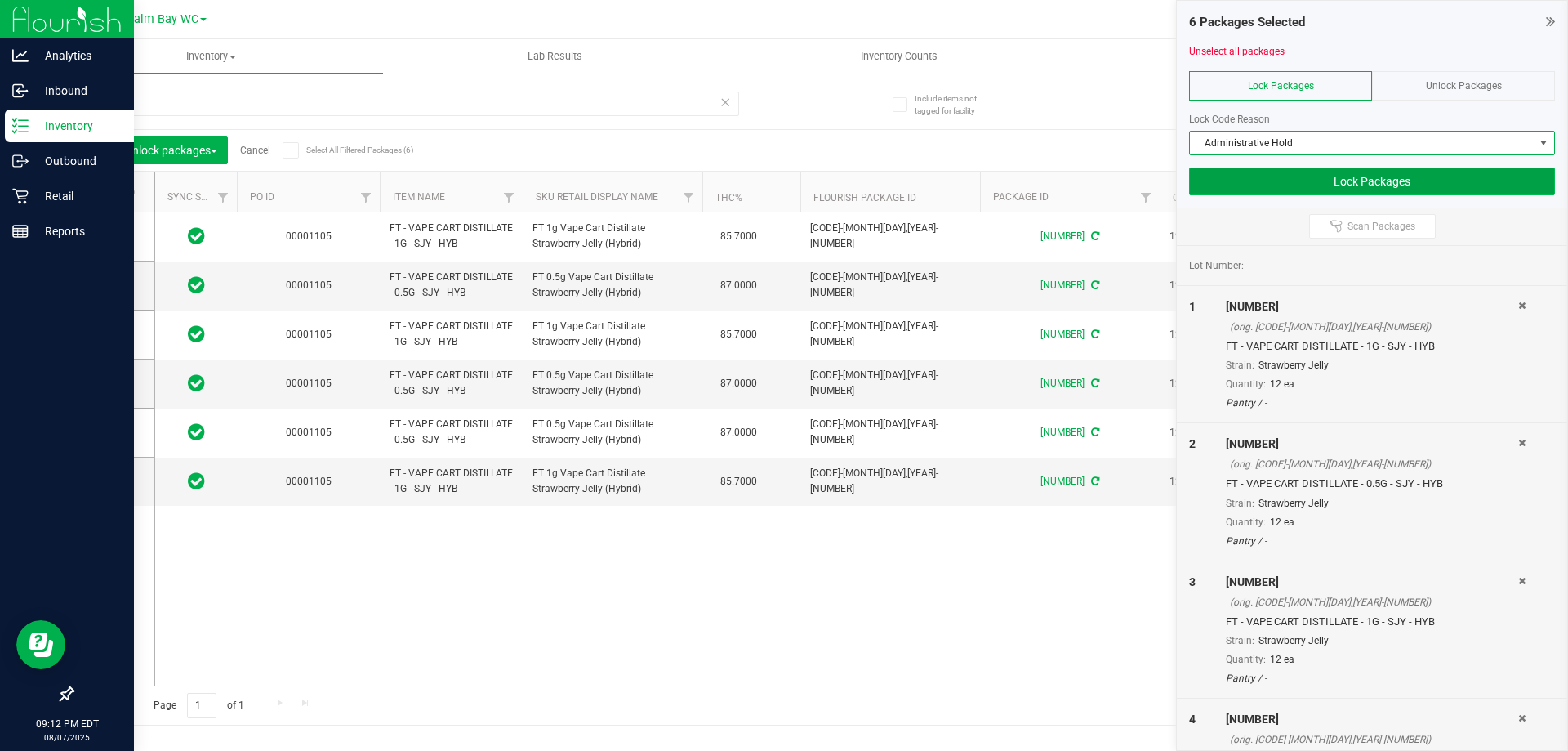 click on "Lock Packages" at bounding box center (1372, 181) 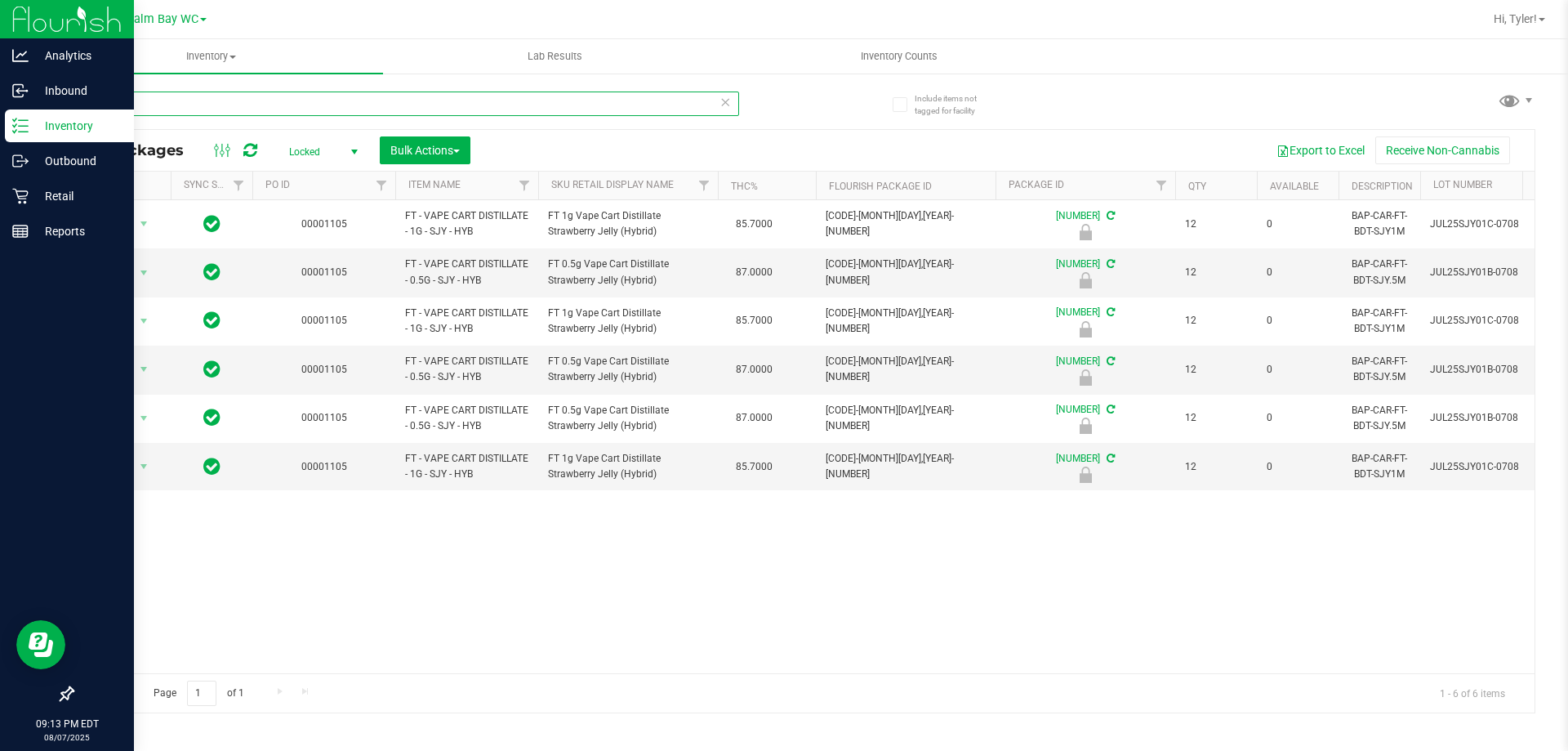 drag, startPoint x: 154, startPoint y: 105, endPoint x: 0, endPoint y: 141, distance: 158.15183 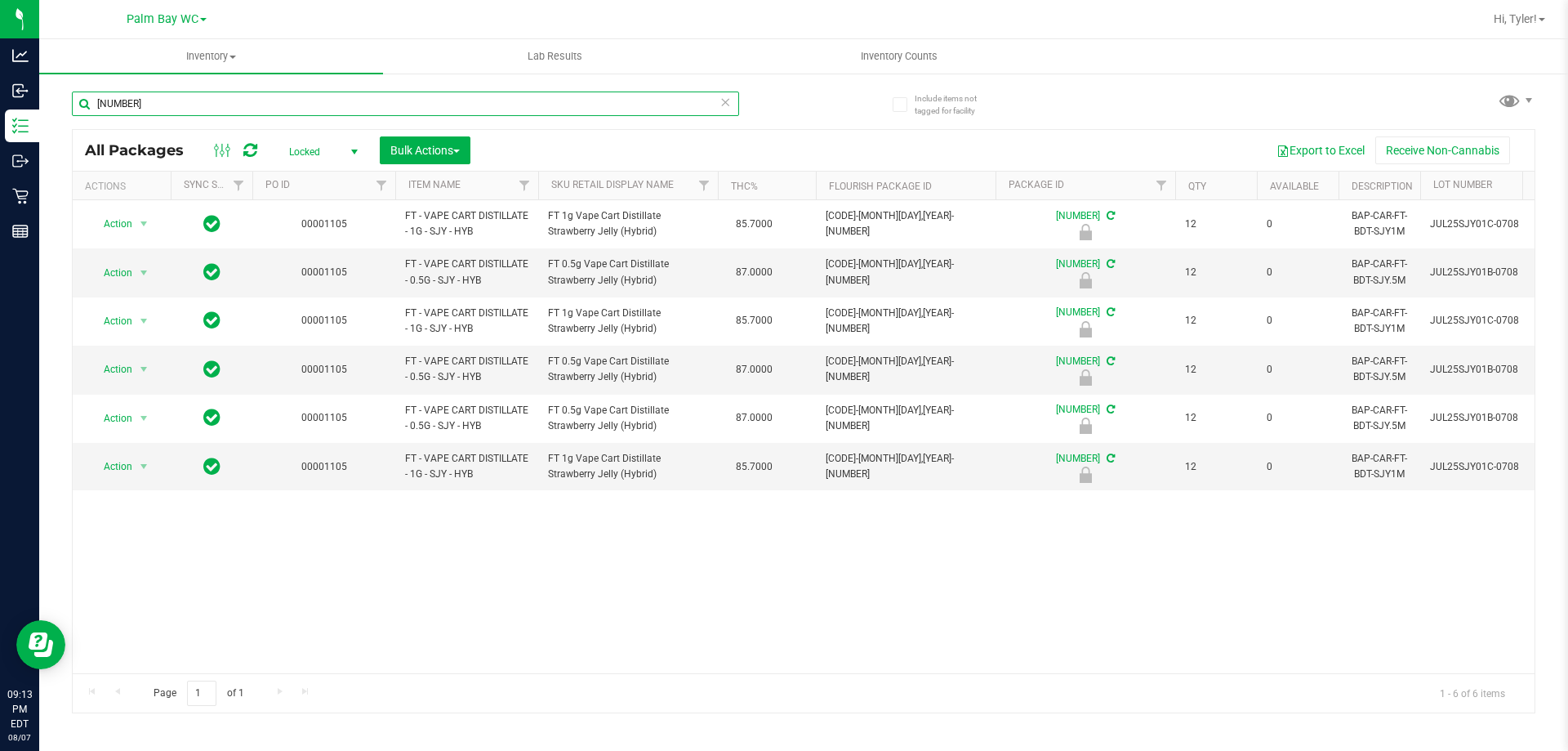 type on "[NUMBER]" 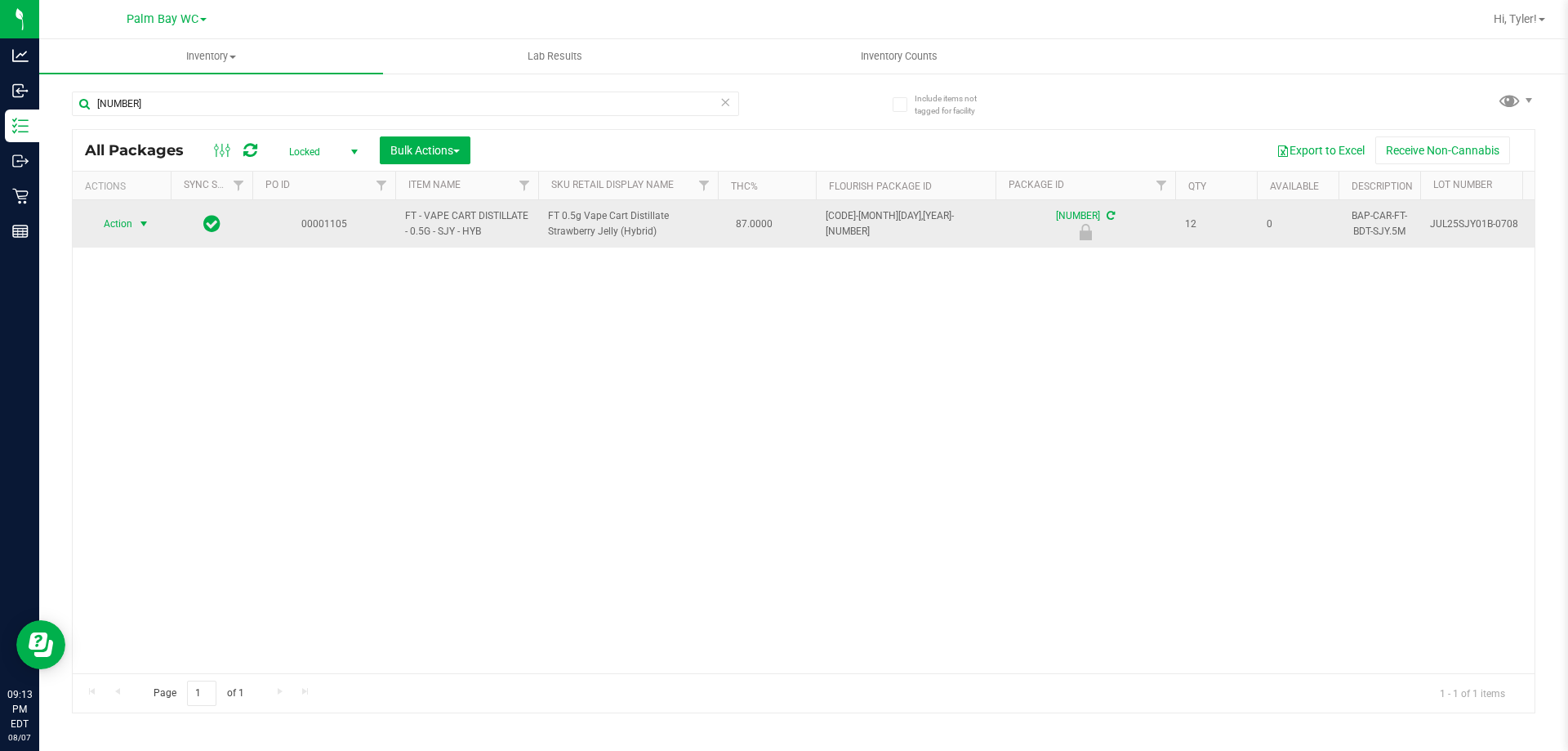 click on "Action" at bounding box center (111, 224) 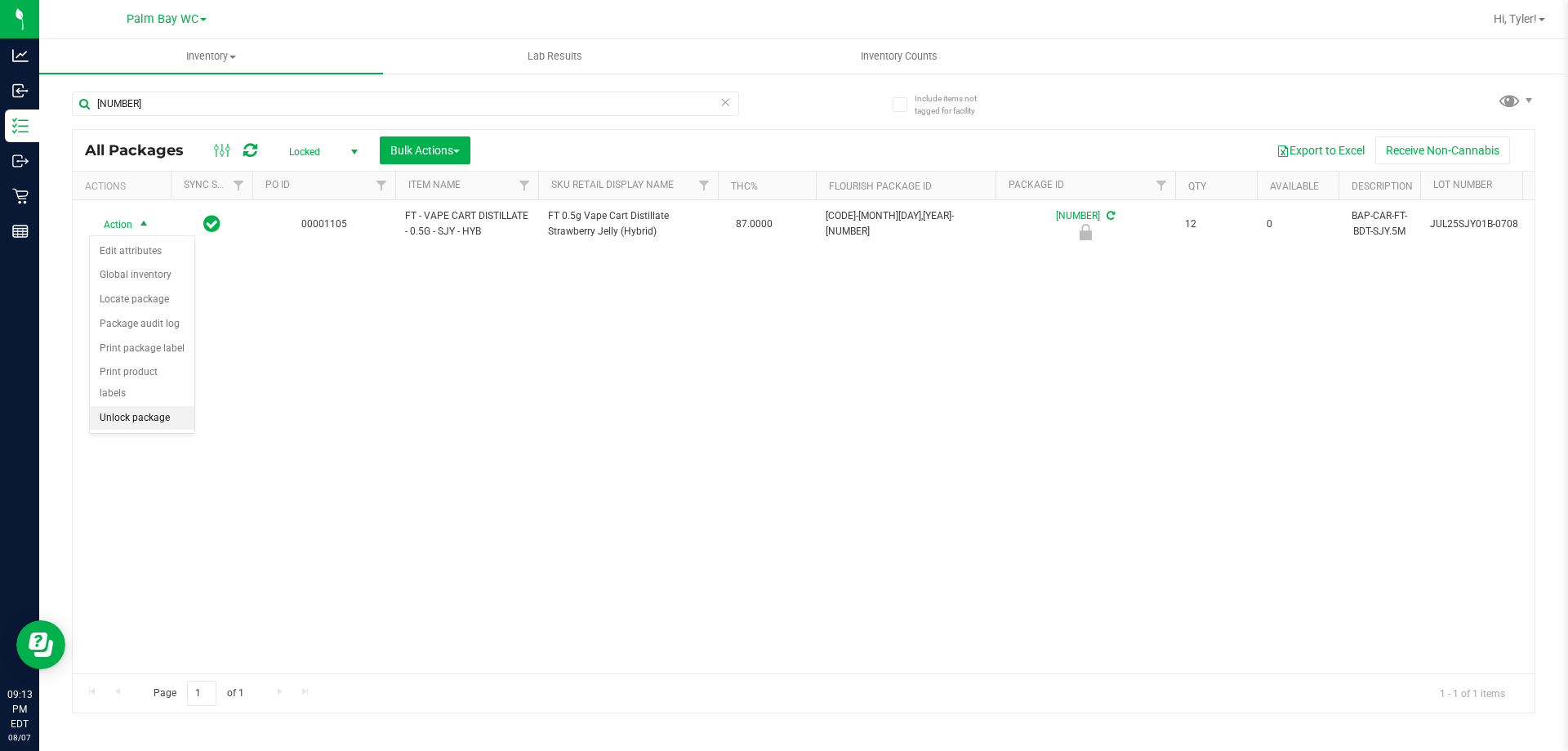 click on "Unlock package" at bounding box center (142, 418) 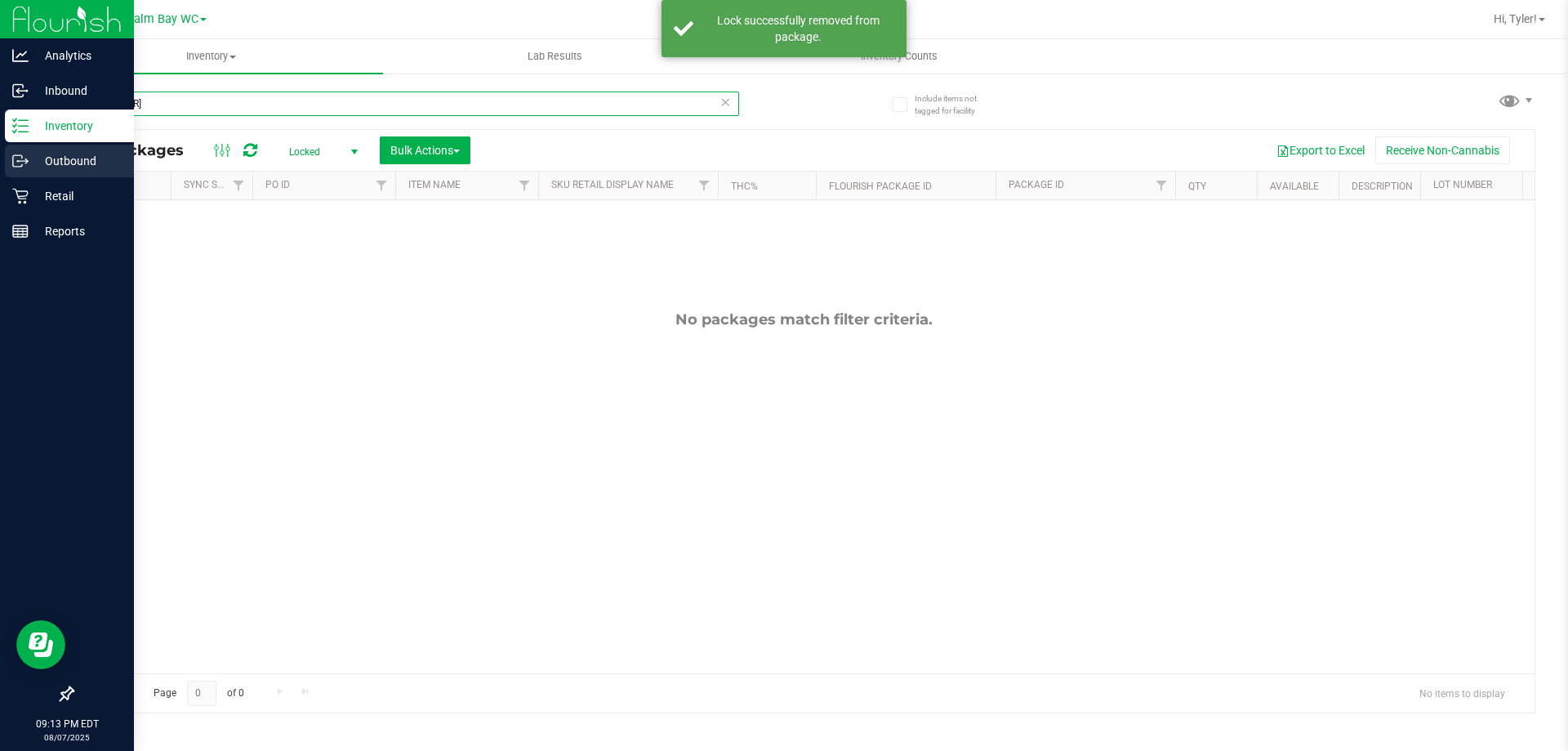 drag, startPoint x: 234, startPoint y: 109, endPoint x: 0, endPoint y: 168, distance: 241.3234 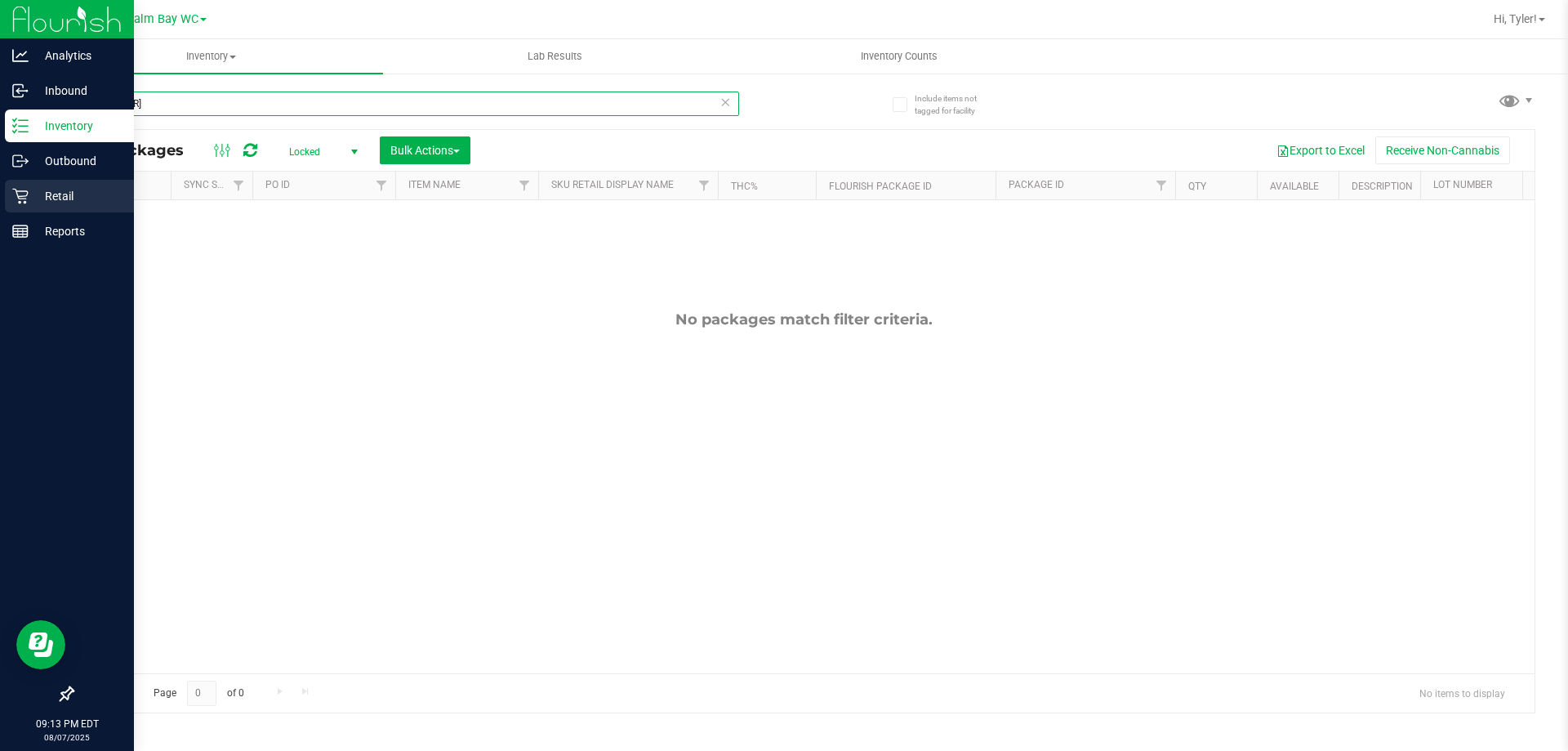 type on "[NUMBER]" 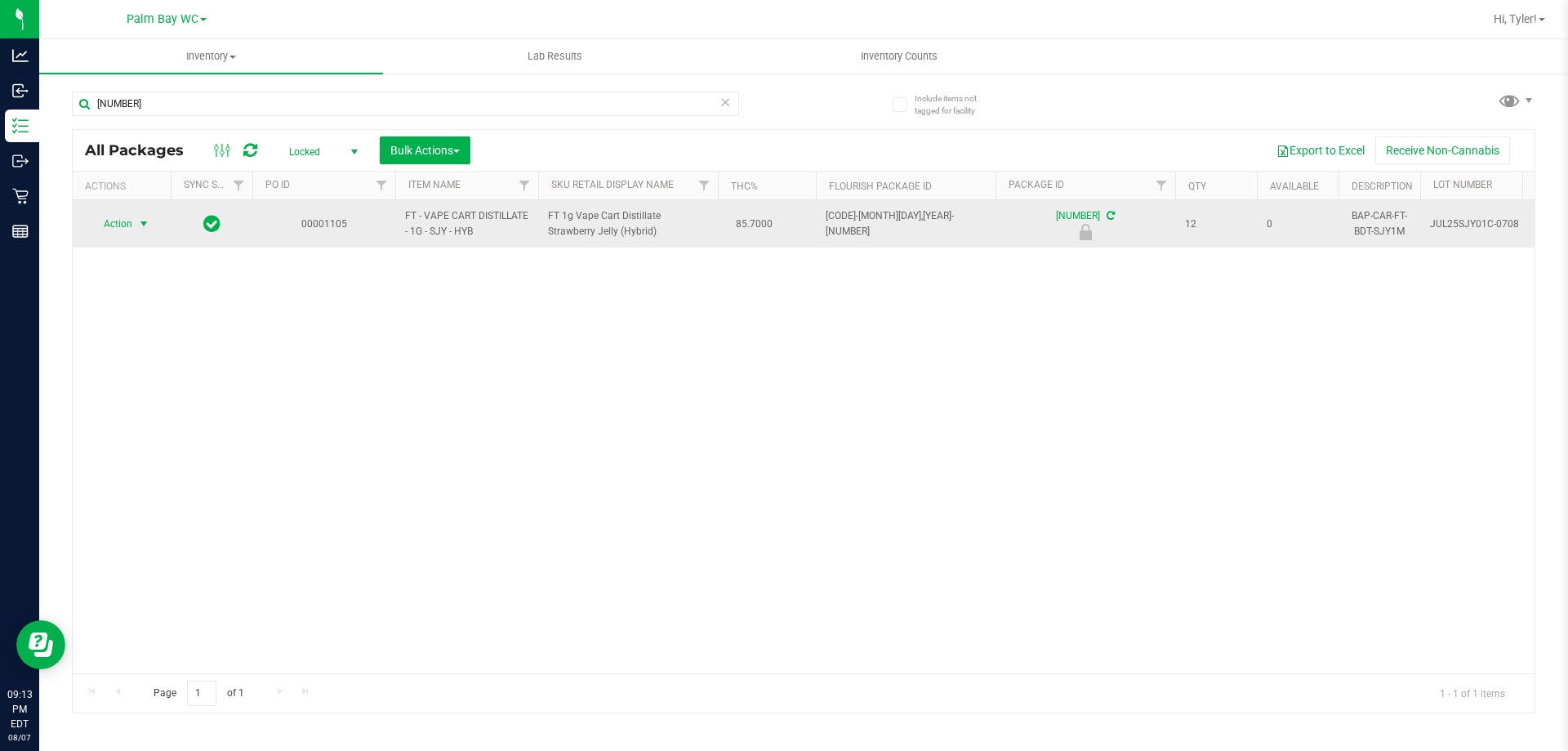 click on "Action" at bounding box center (111, 224) 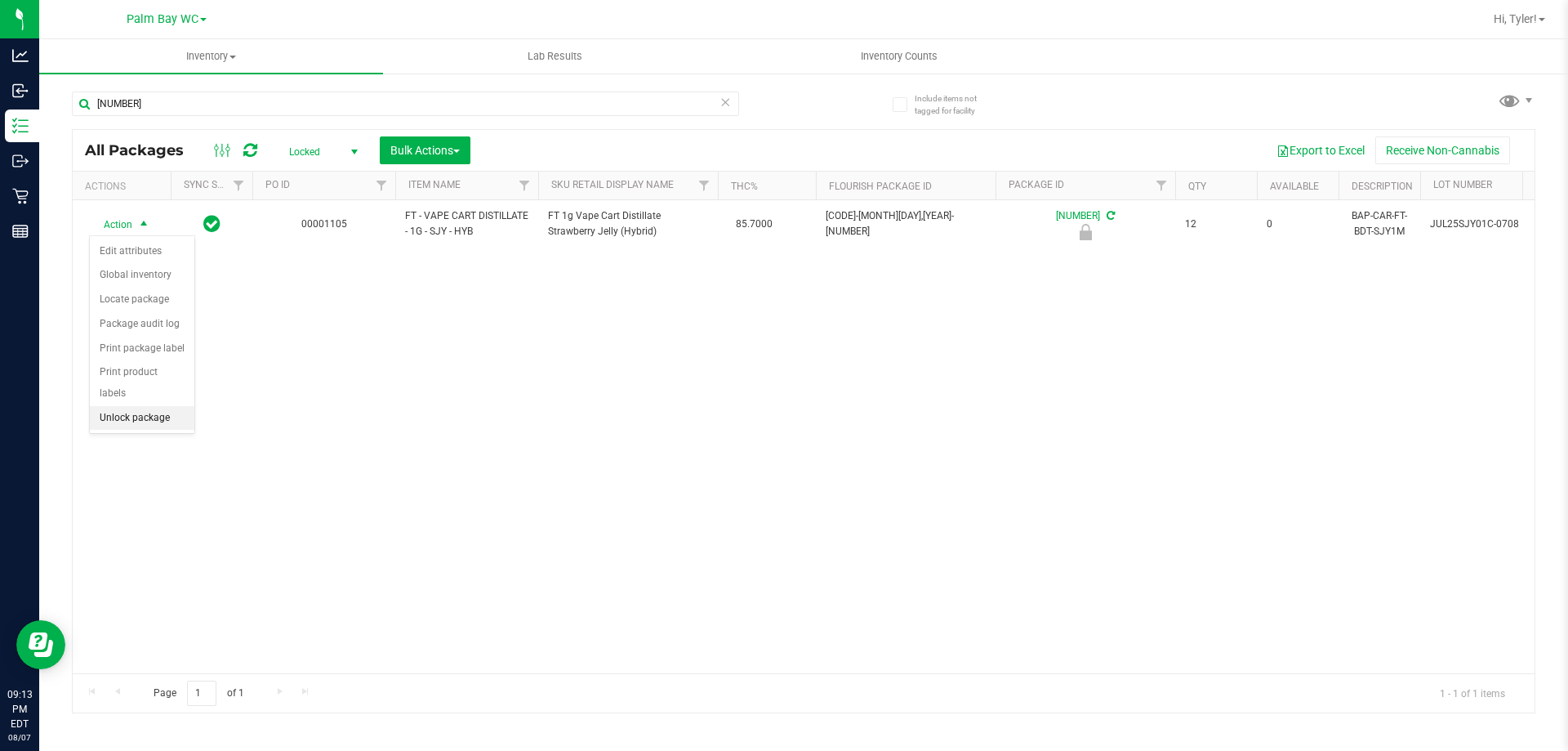 click on "Unlock package" at bounding box center (142, 418) 